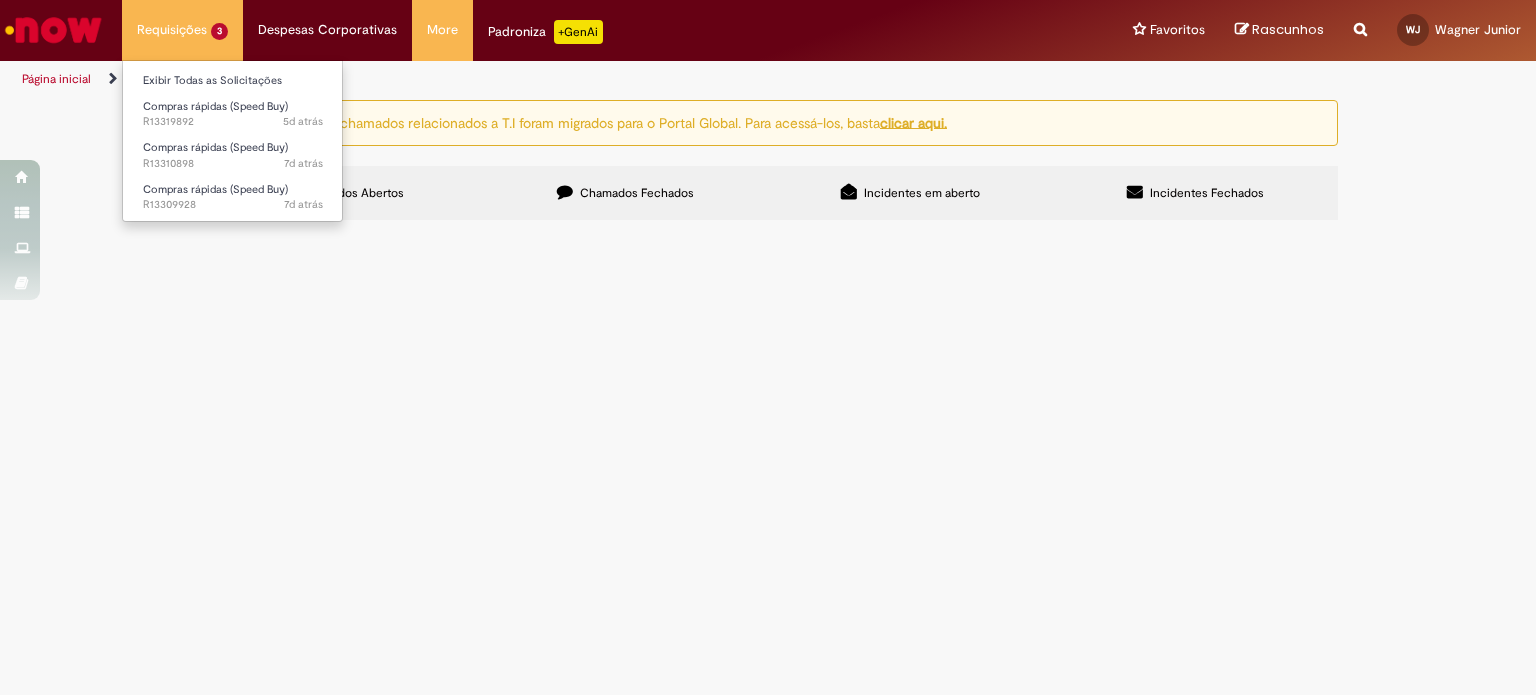 scroll, scrollTop: 0, scrollLeft: 0, axis: both 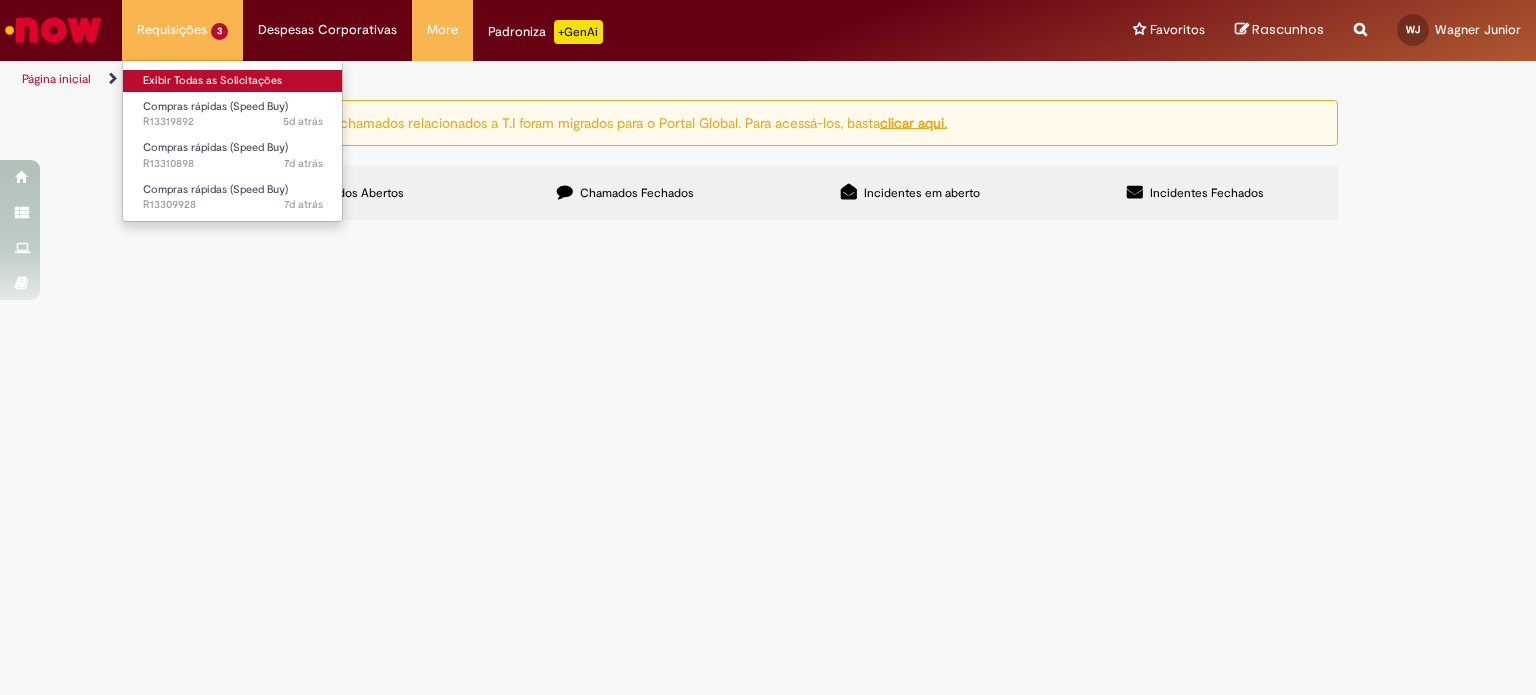 click on "Exibir Todas as Solicitações" at bounding box center [233, 81] 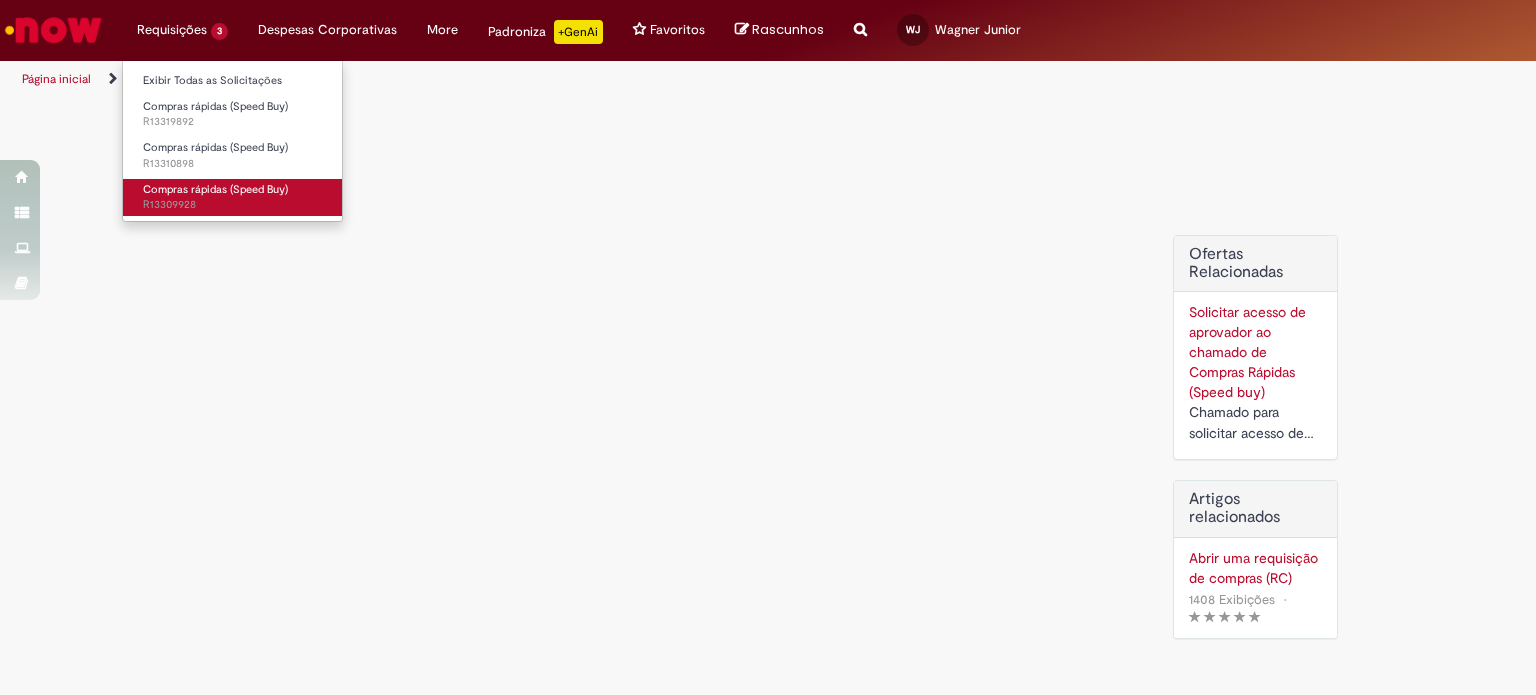 scroll, scrollTop: 0, scrollLeft: 0, axis: both 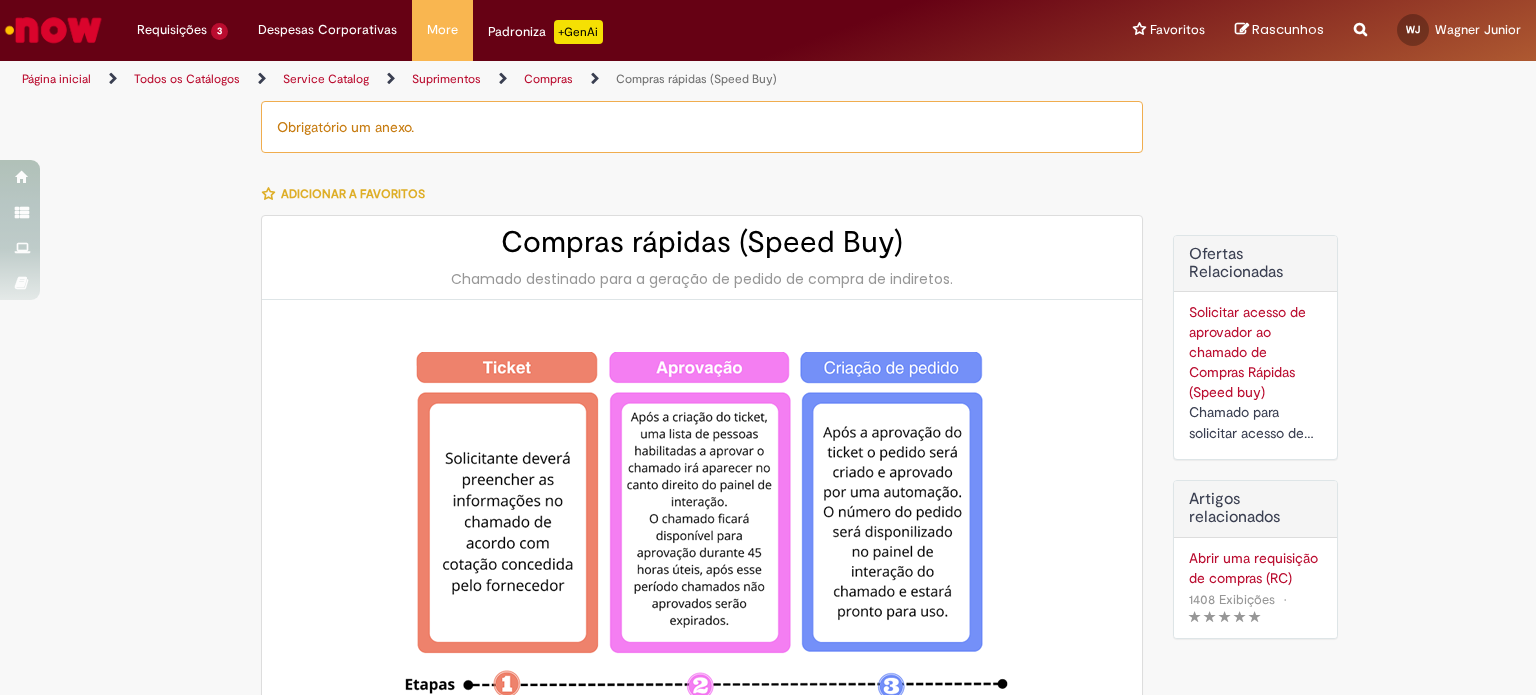 type on "**********" 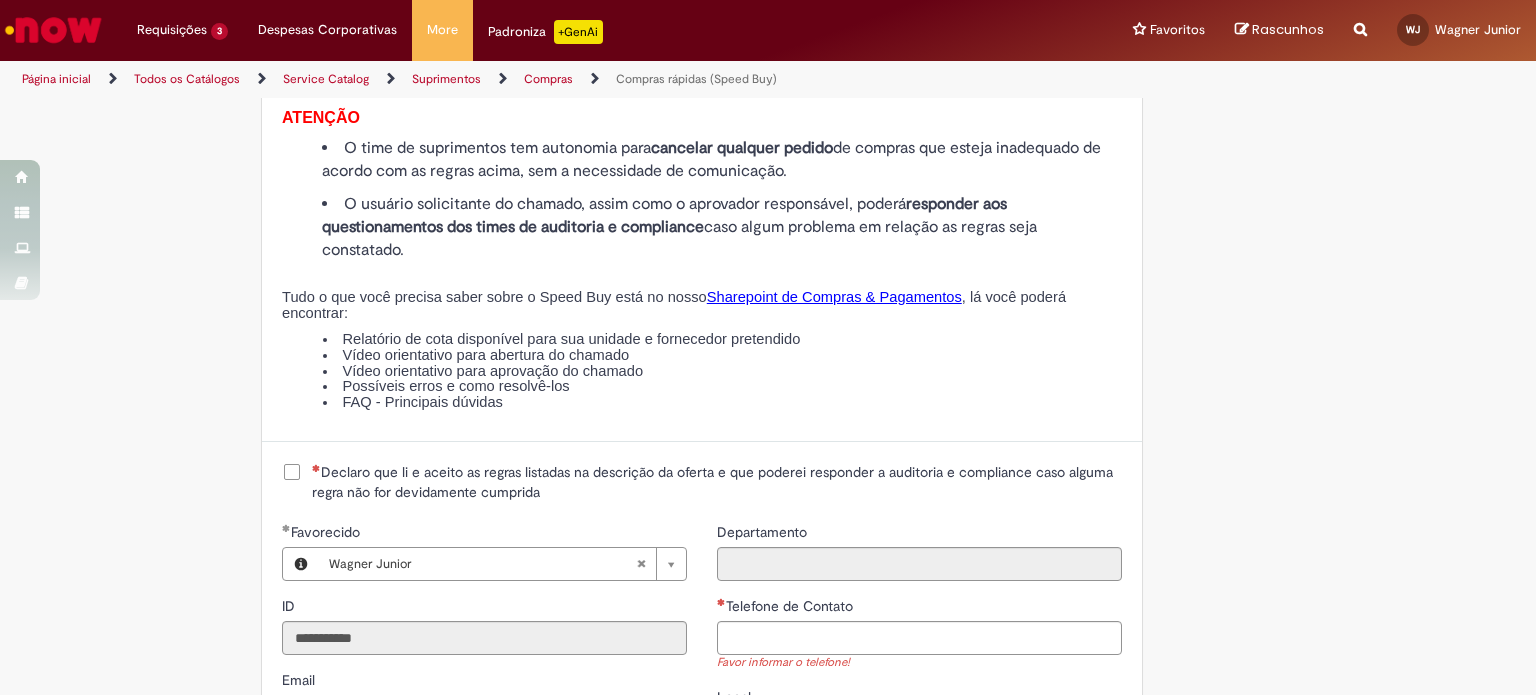 scroll, scrollTop: 2200, scrollLeft: 0, axis: vertical 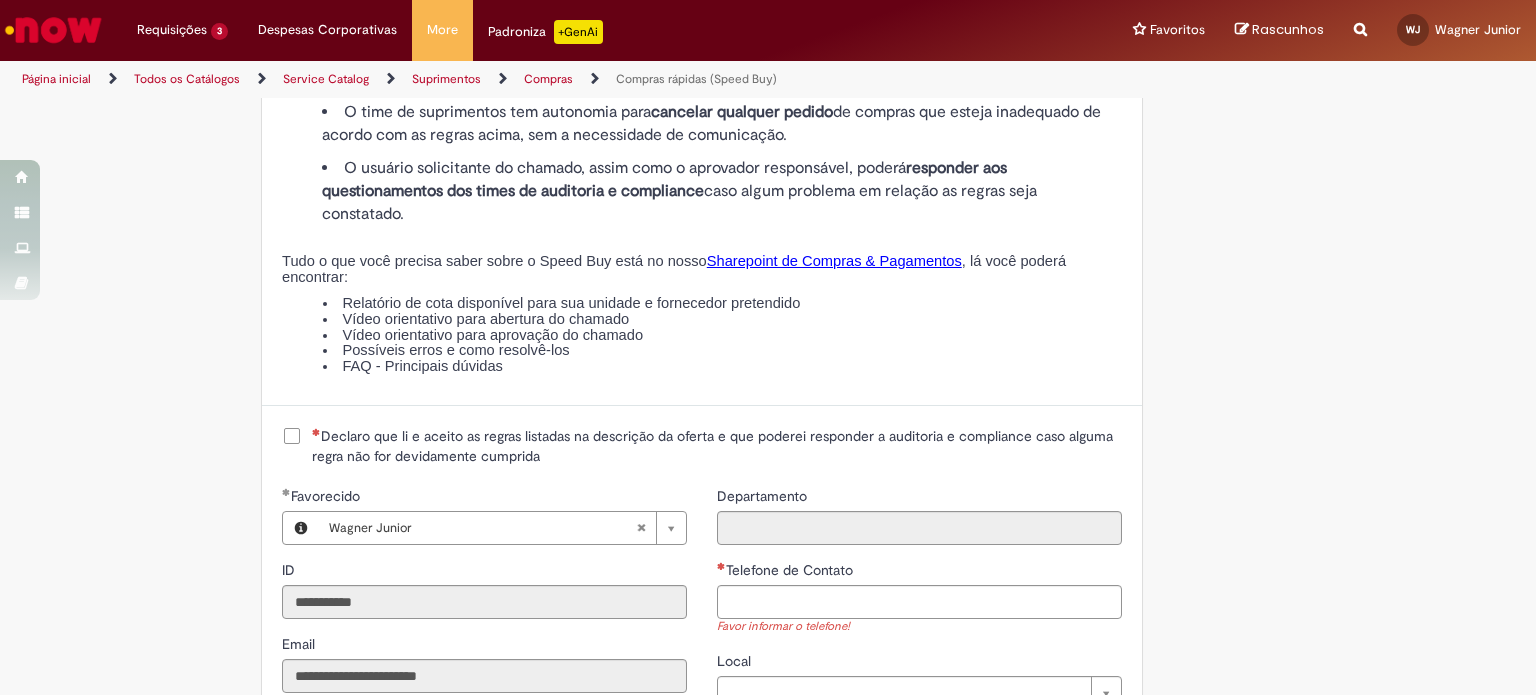 click on "Declaro que li e aceito as regras listadas na descrição da oferta e que poderei responder a auditoria e compliance caso alguma regra não for devidamente cumprida" at bounding box center [717, 446] 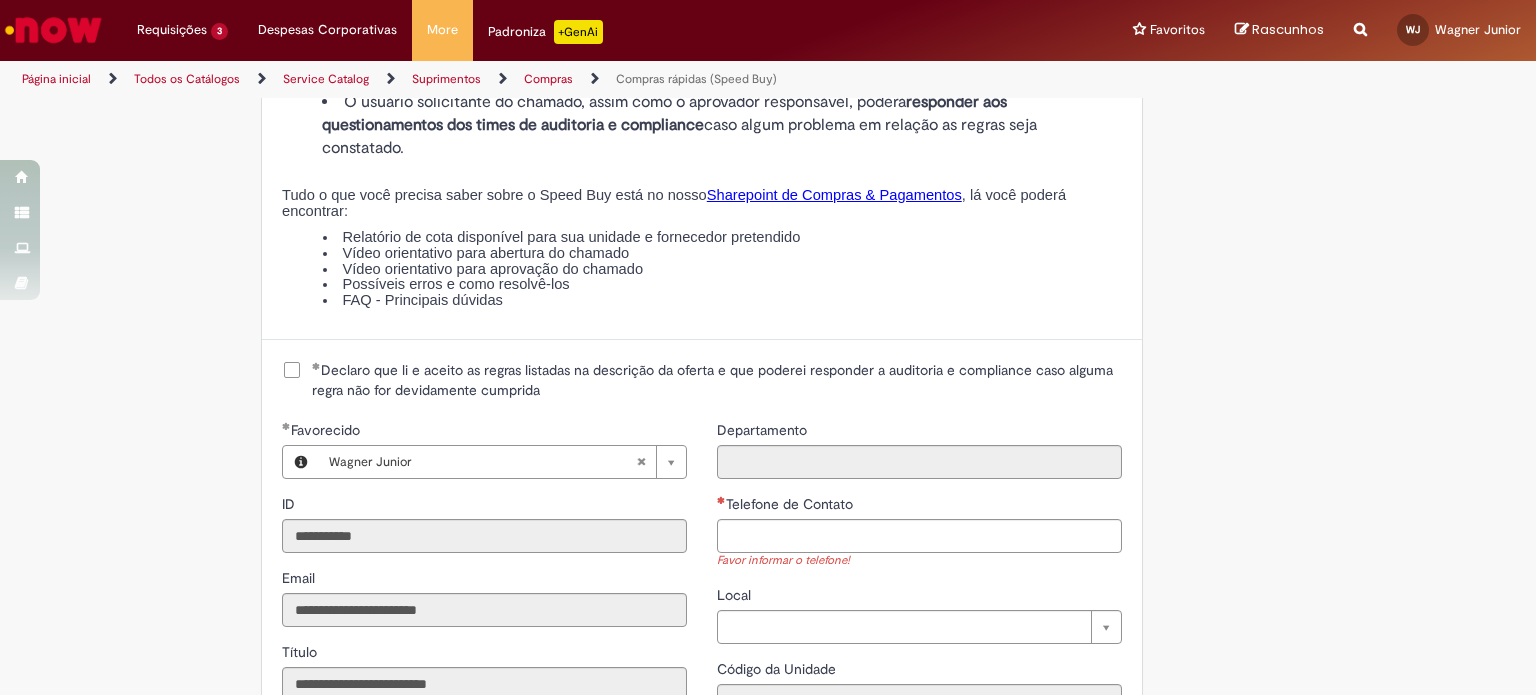 scroll, scrollTop: 2300, scrollLeft: 0, axis: vertical 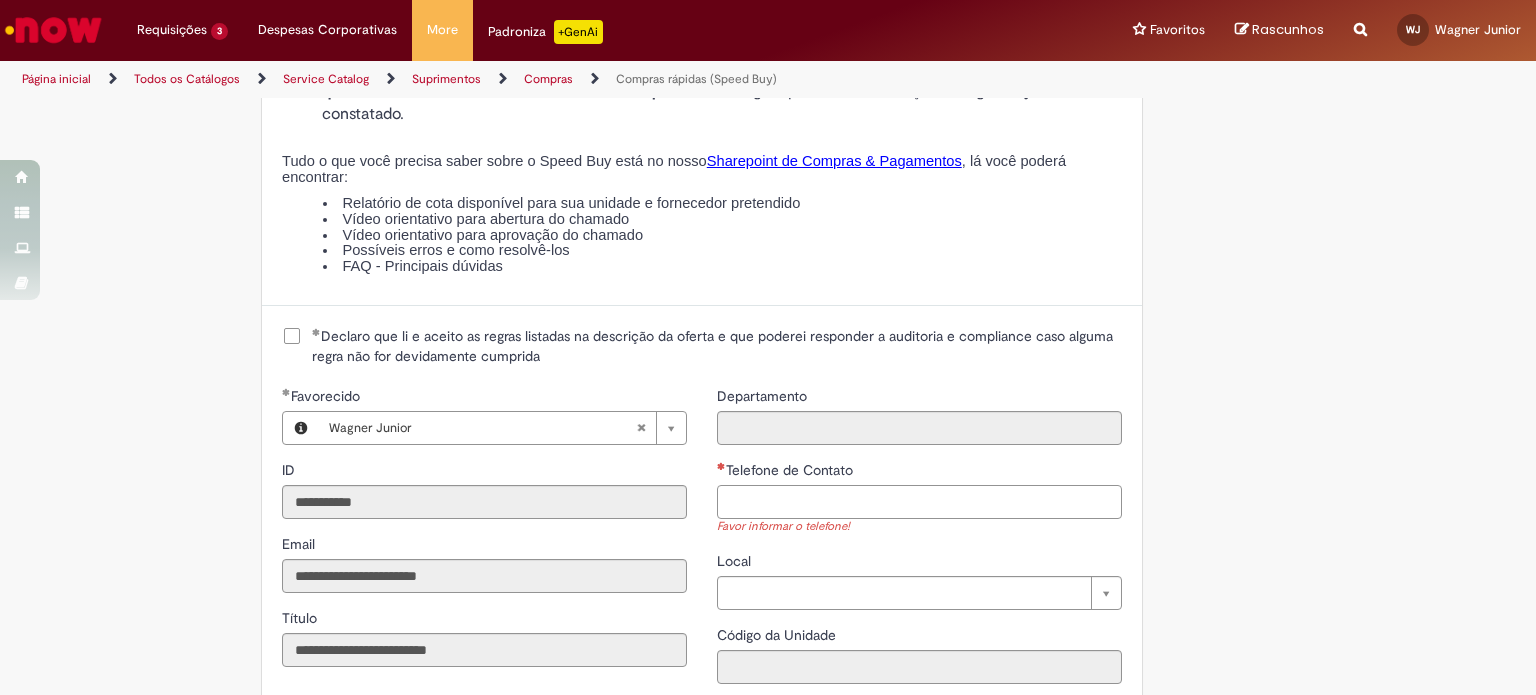 click on "Telefone de Contato" at bounding box center (919, 502) 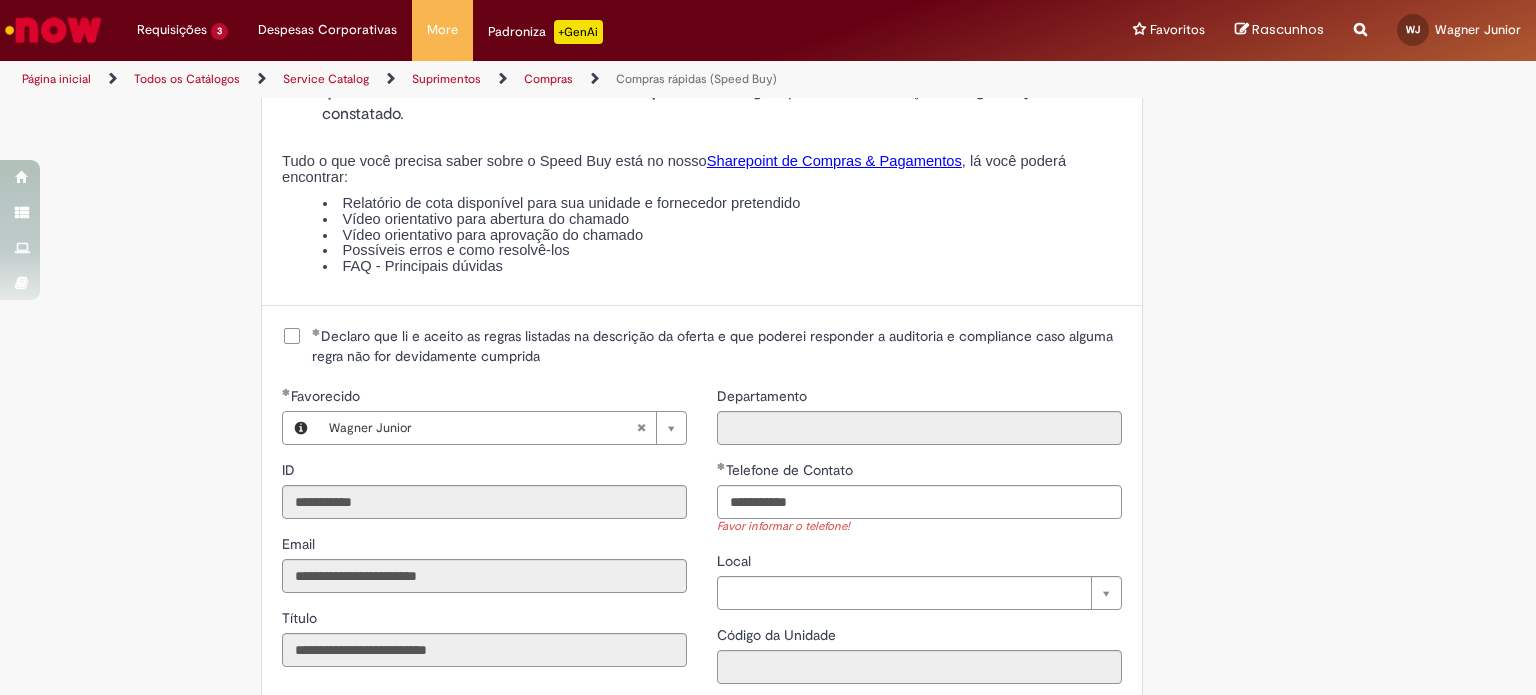 type on "**********" 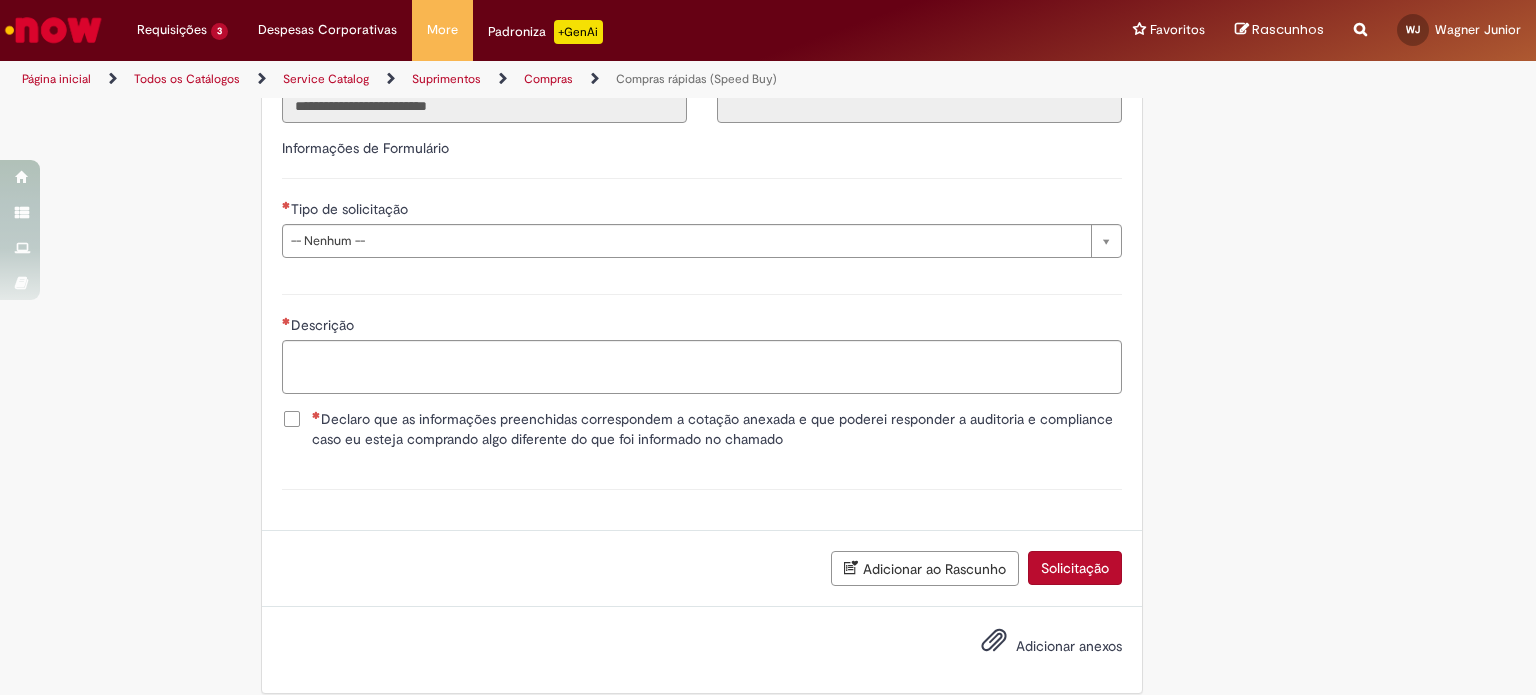 scroll, scrollTop: 2864, scrollLeft: 0, axis: vertical 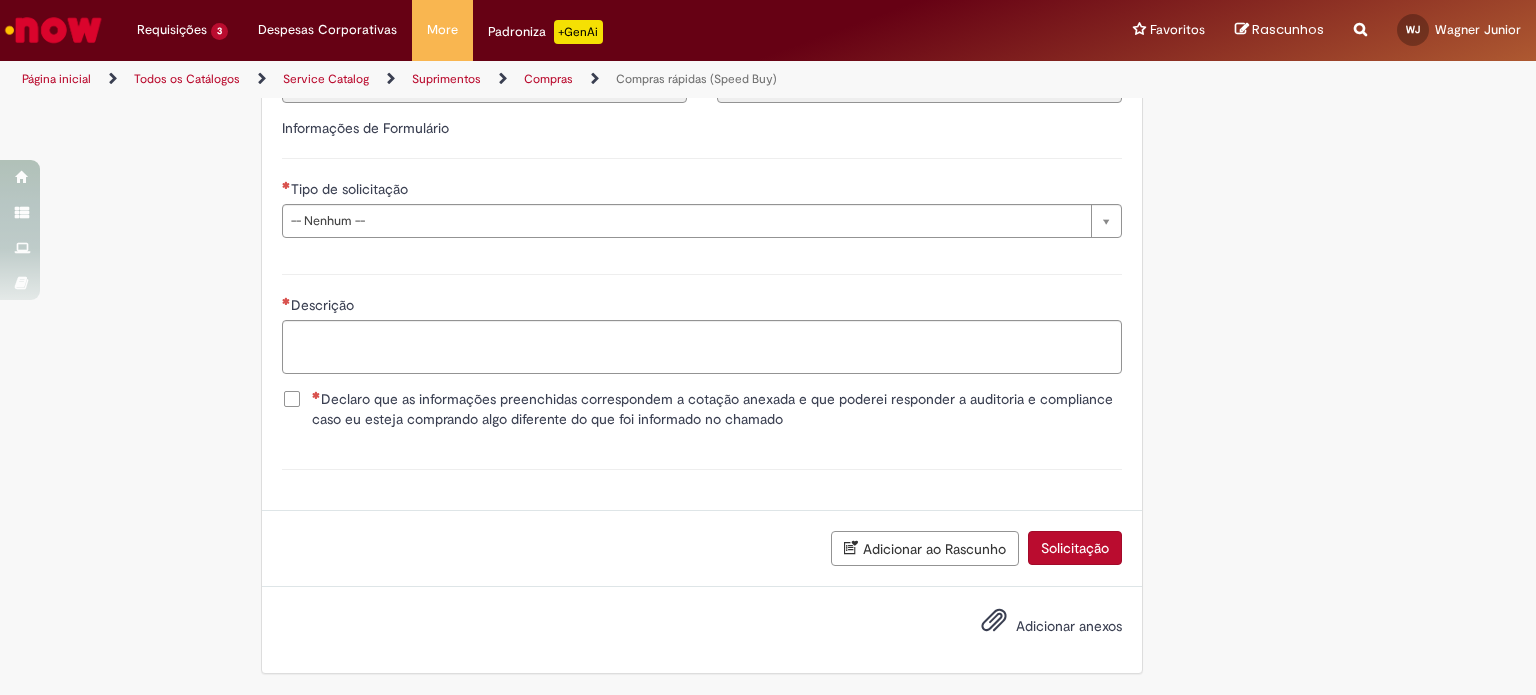 click on "**********" at bounding box center (702, 185) 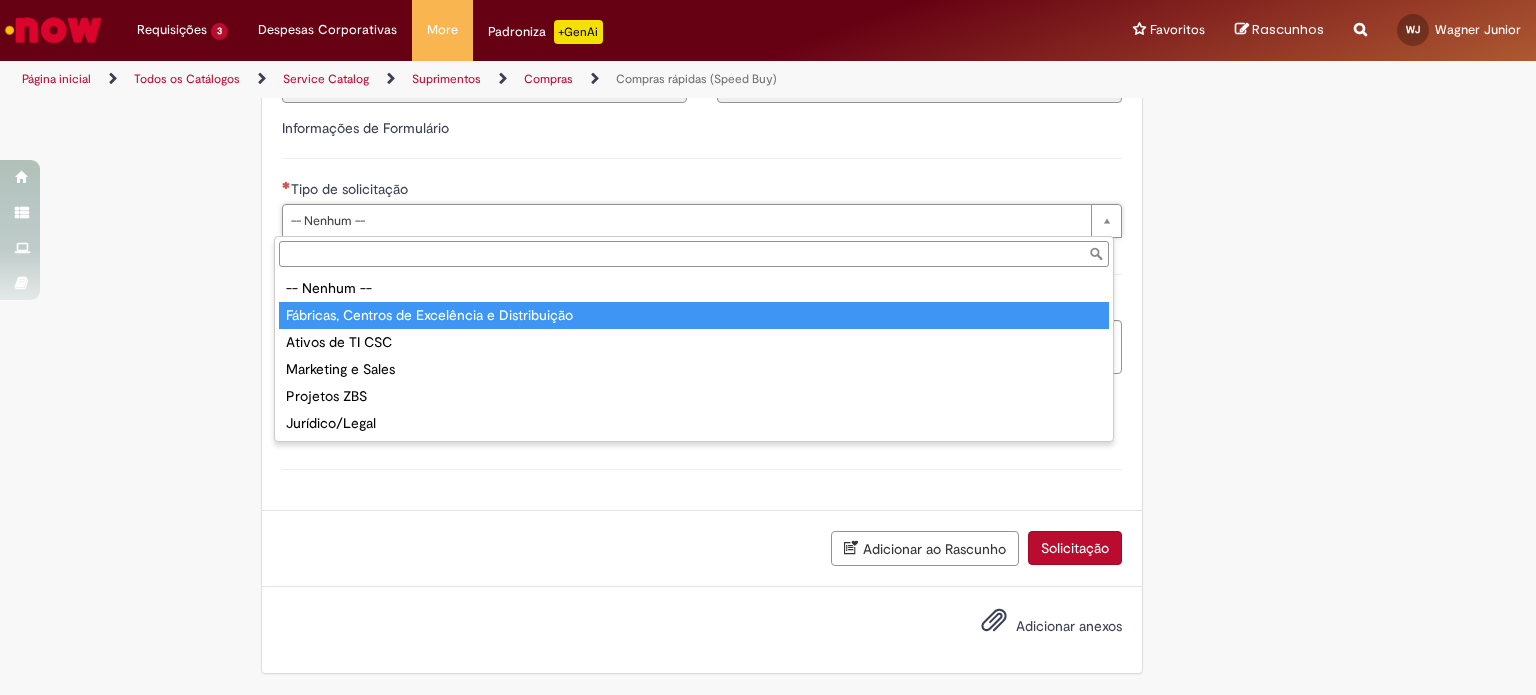 type on "**********" 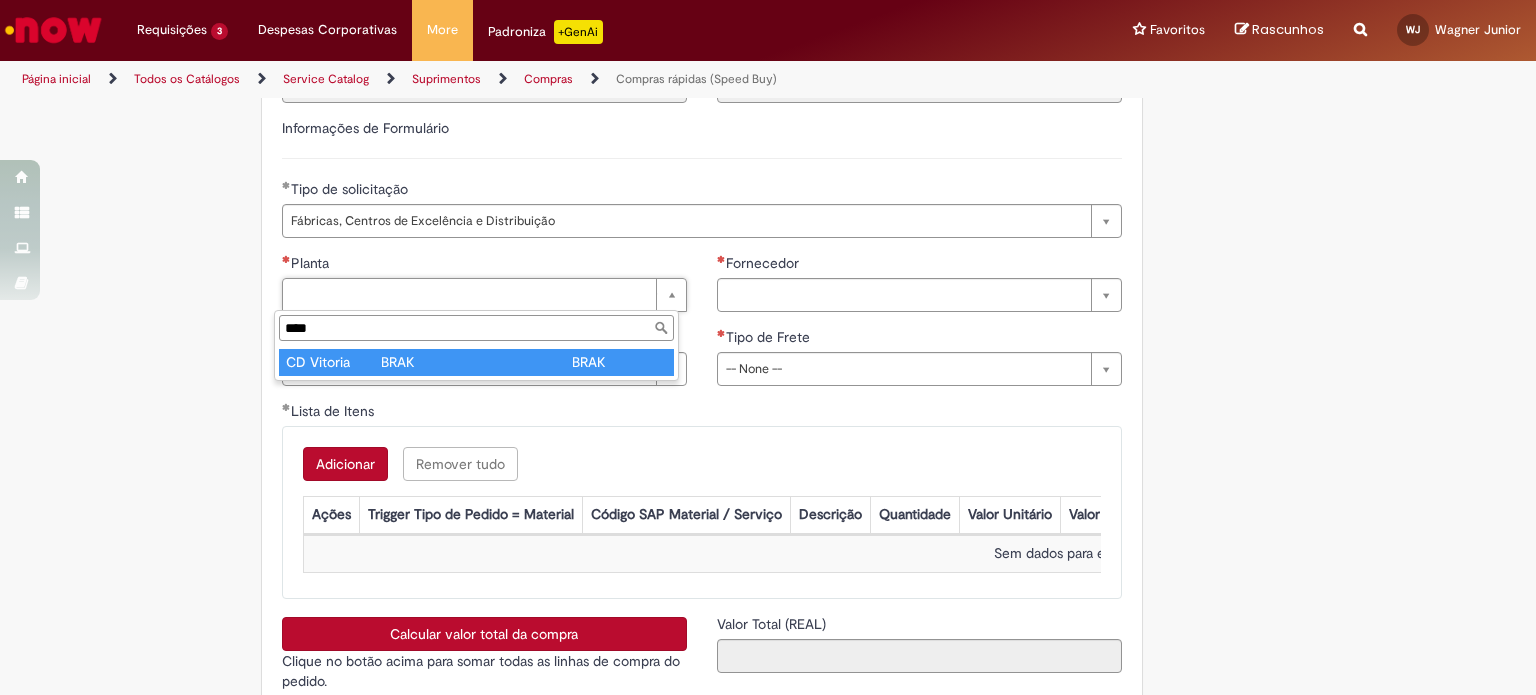 type on "****" 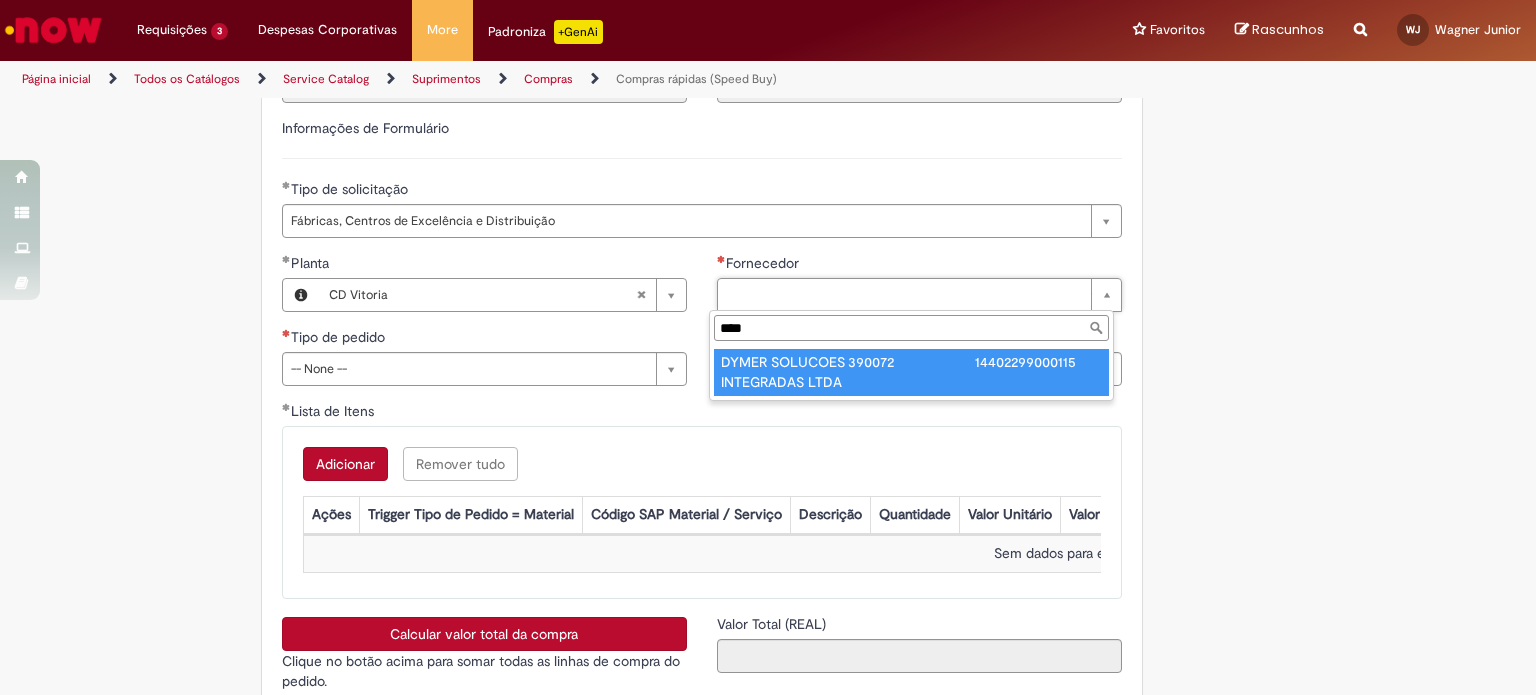 type on "****" 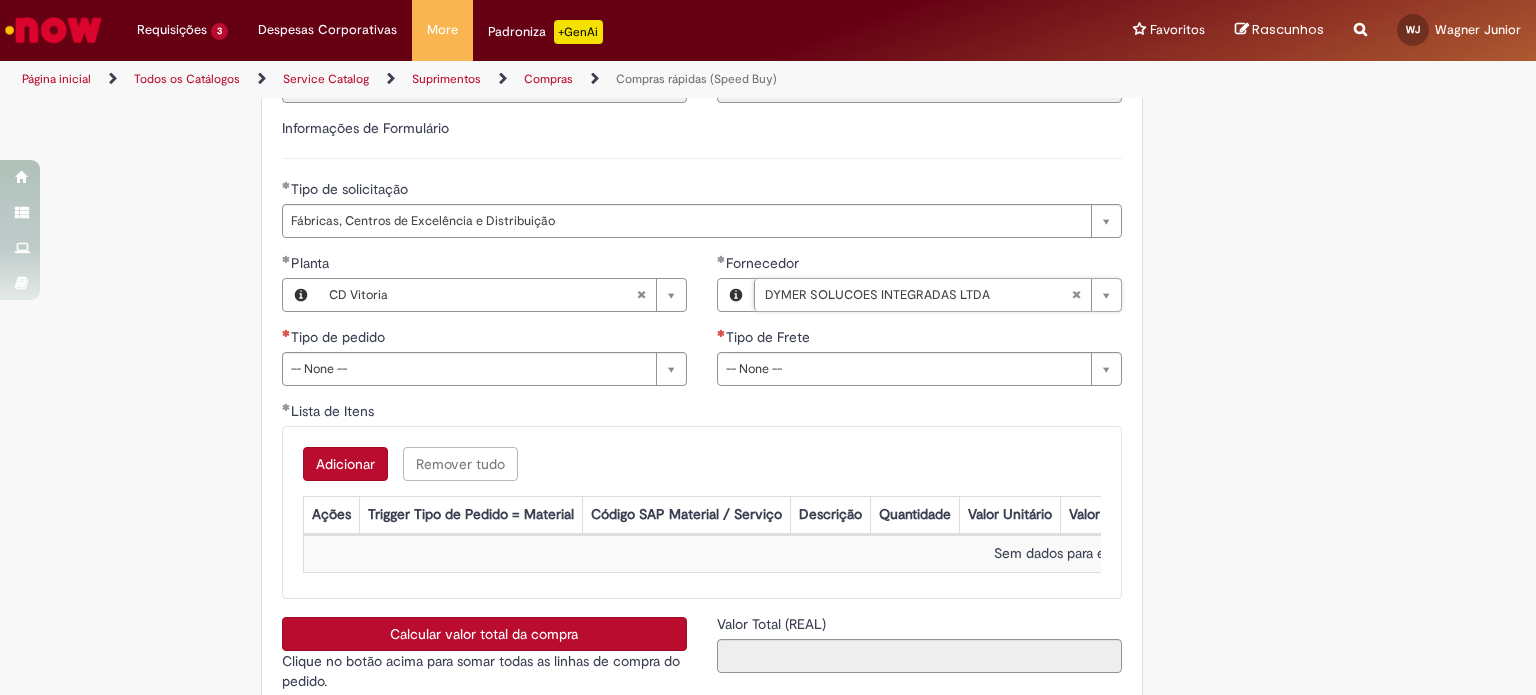 type 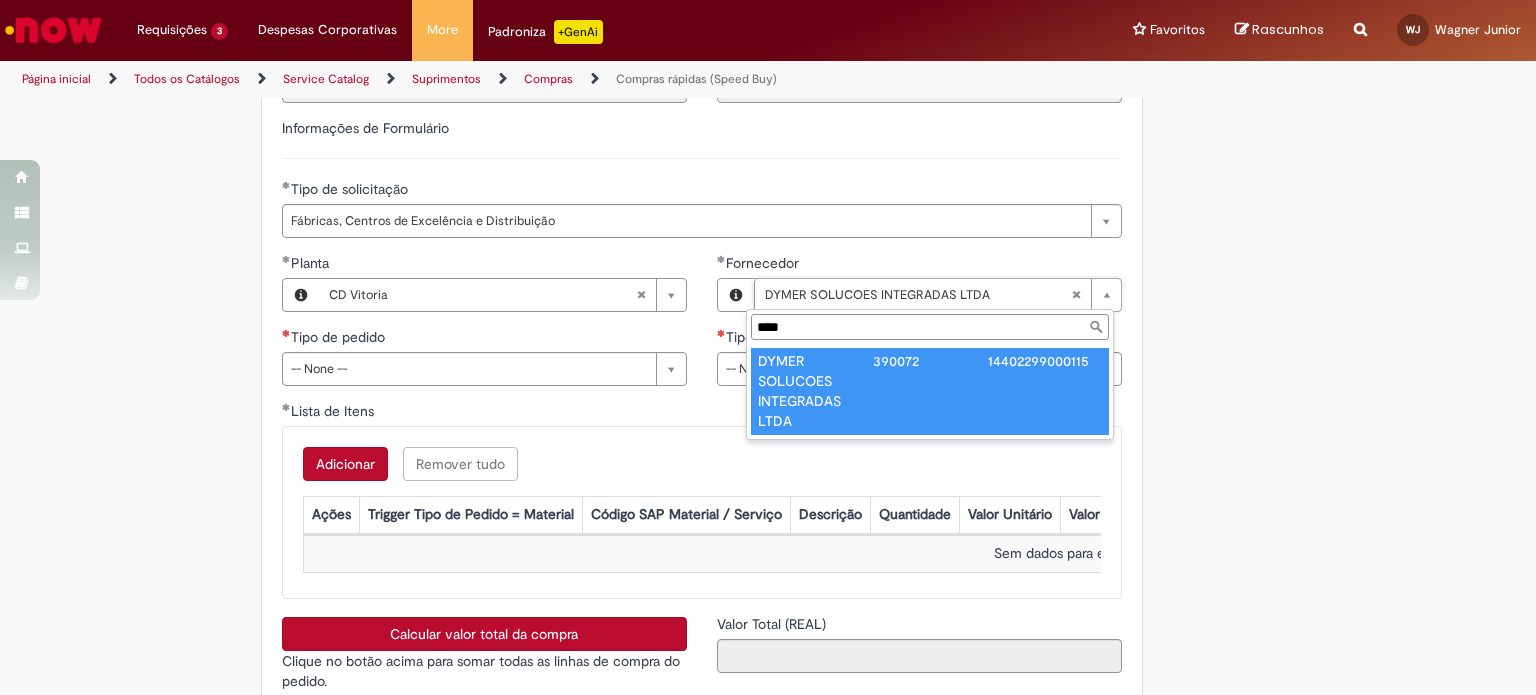 type on "****" 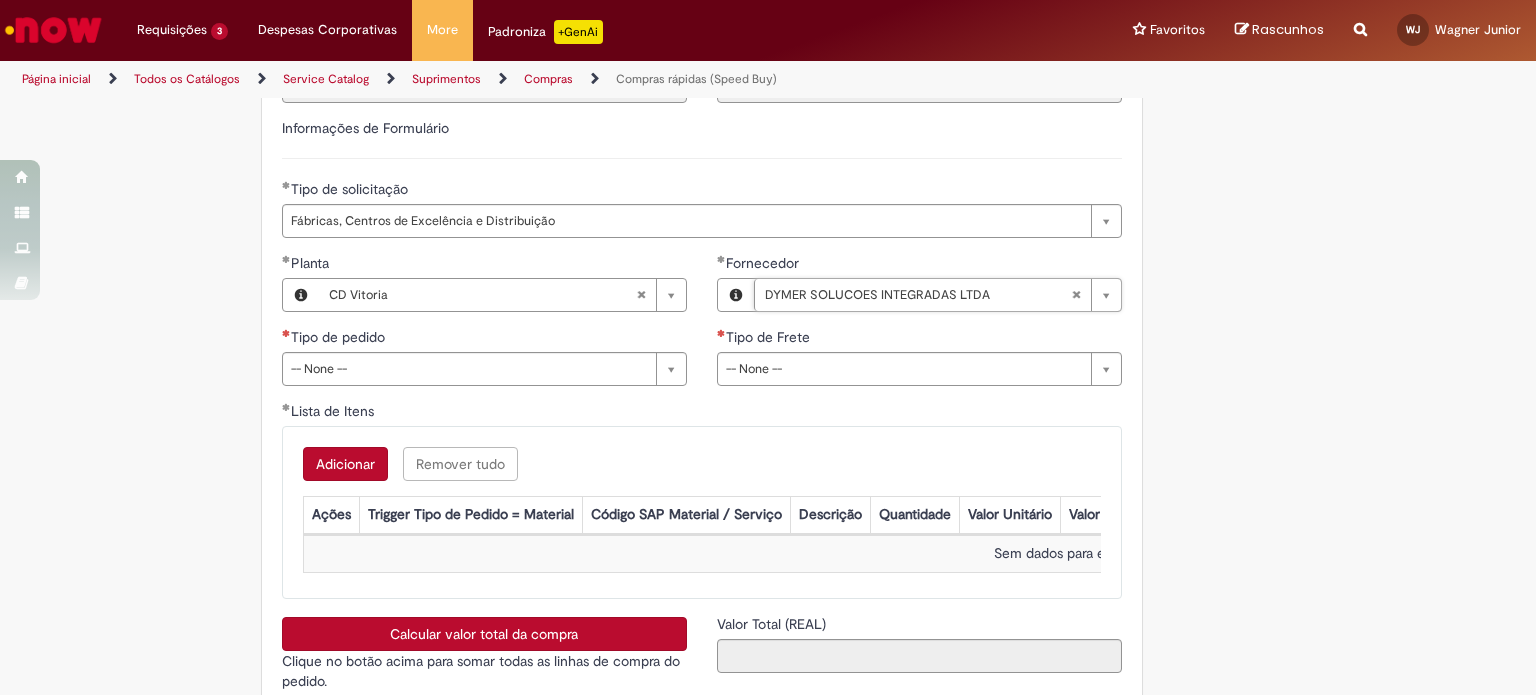 type on "**********" 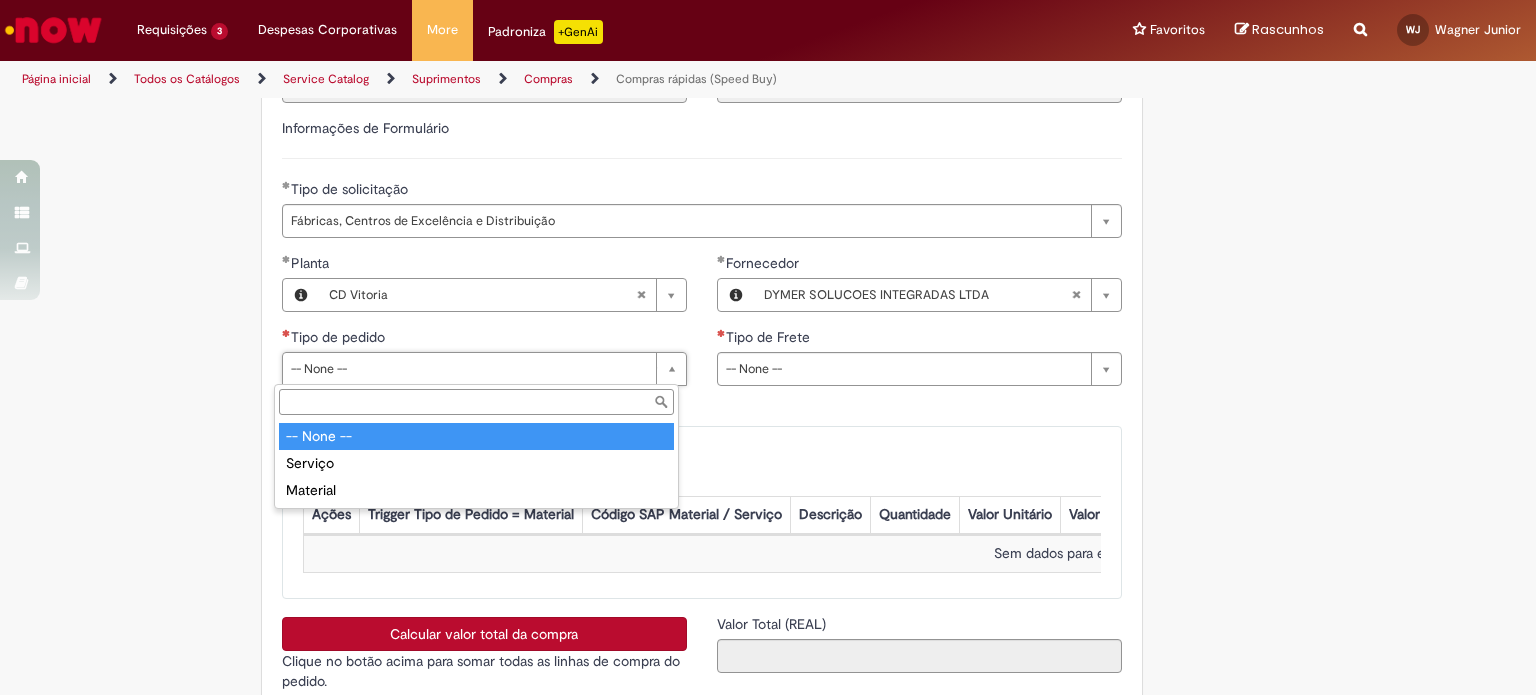 scroll, scrollTop: 0, scrollLeft: 0, axis: both 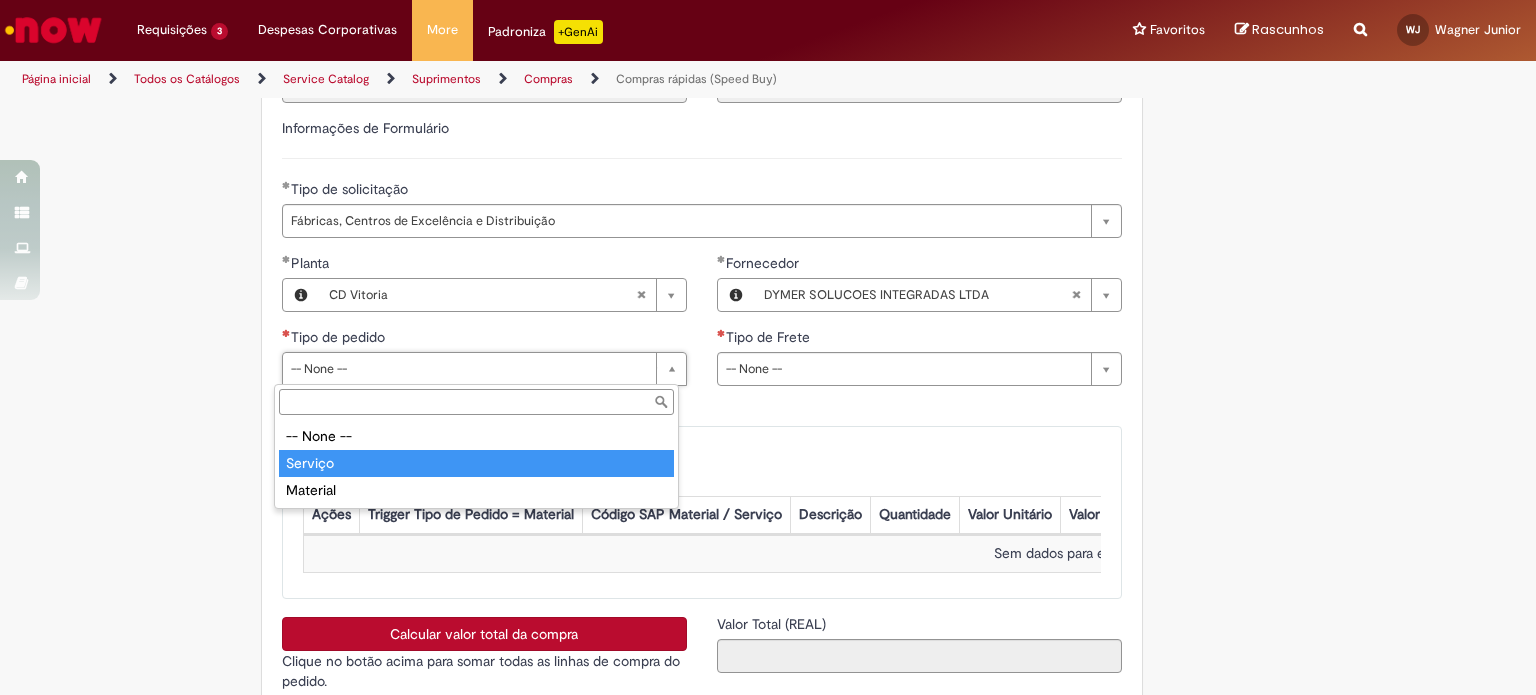 type on "*******" 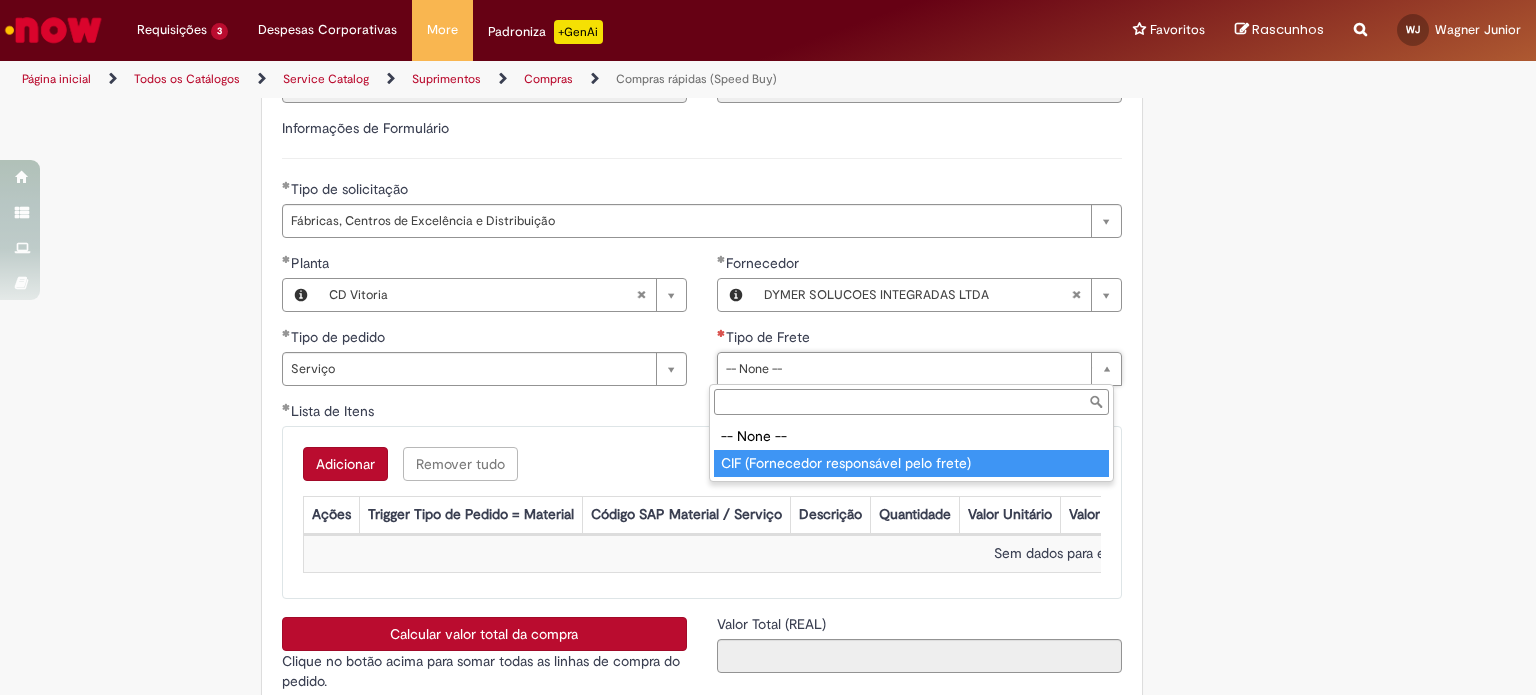type on "**********" 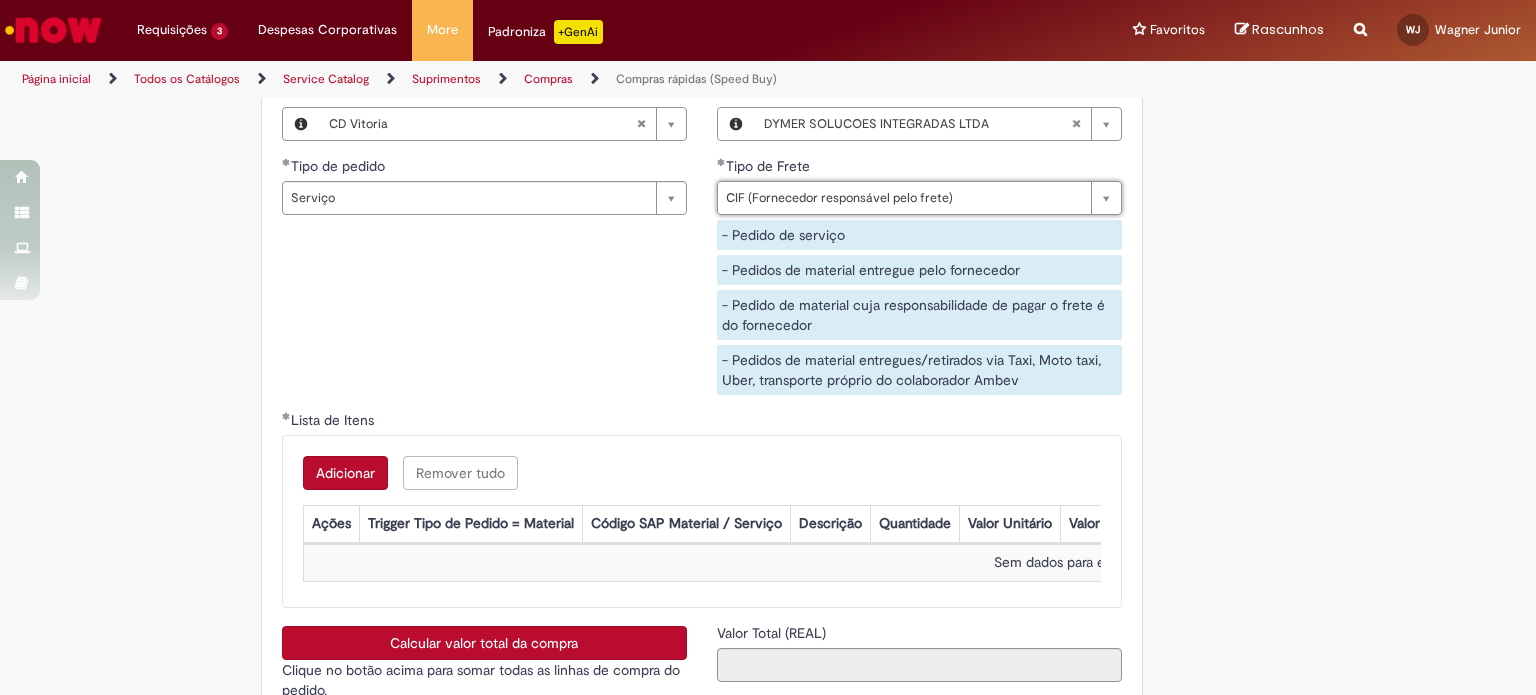 scroll, scrollTop: 3064, scrollLeft: 0, axis: vertical 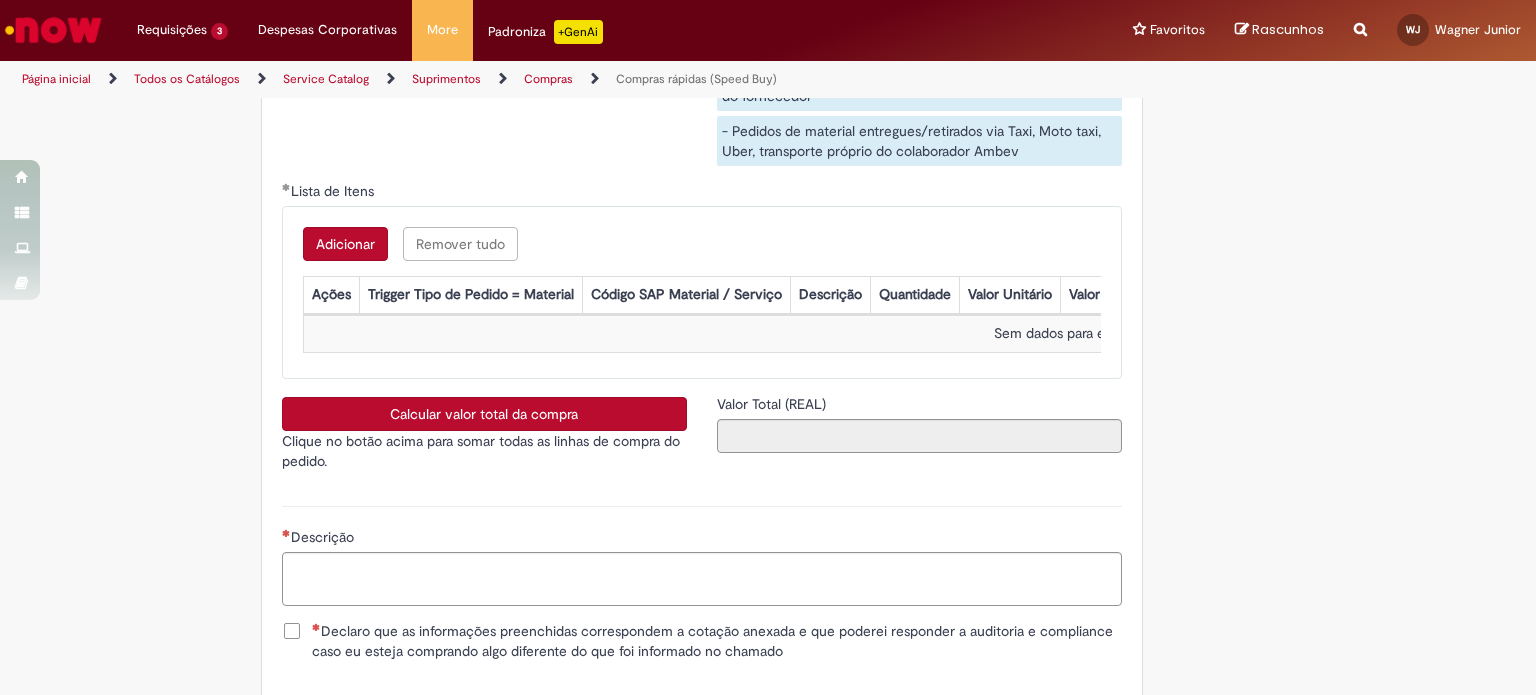 click on "Adicionar" at bounding box center (345, 244) 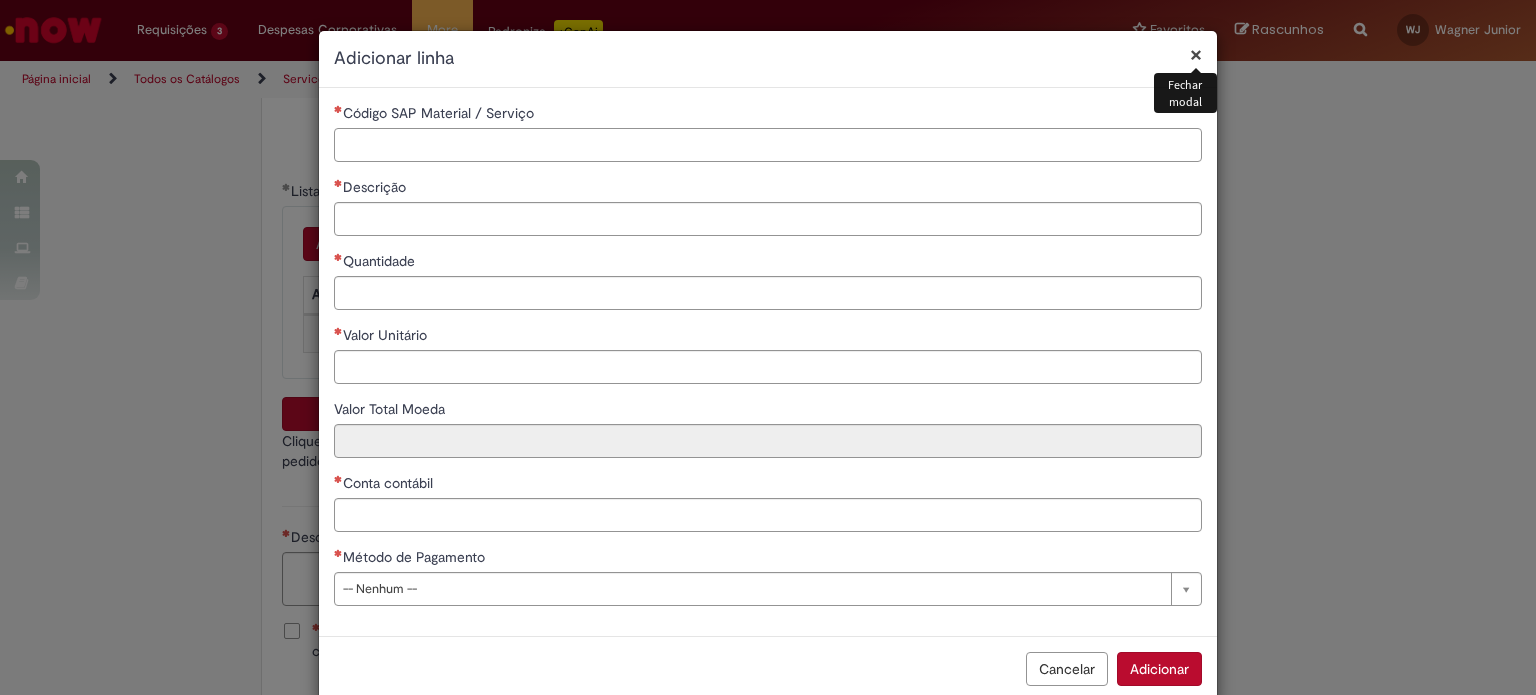click on "Código SAP Material / Serviço" at bounding box center (768, 145) 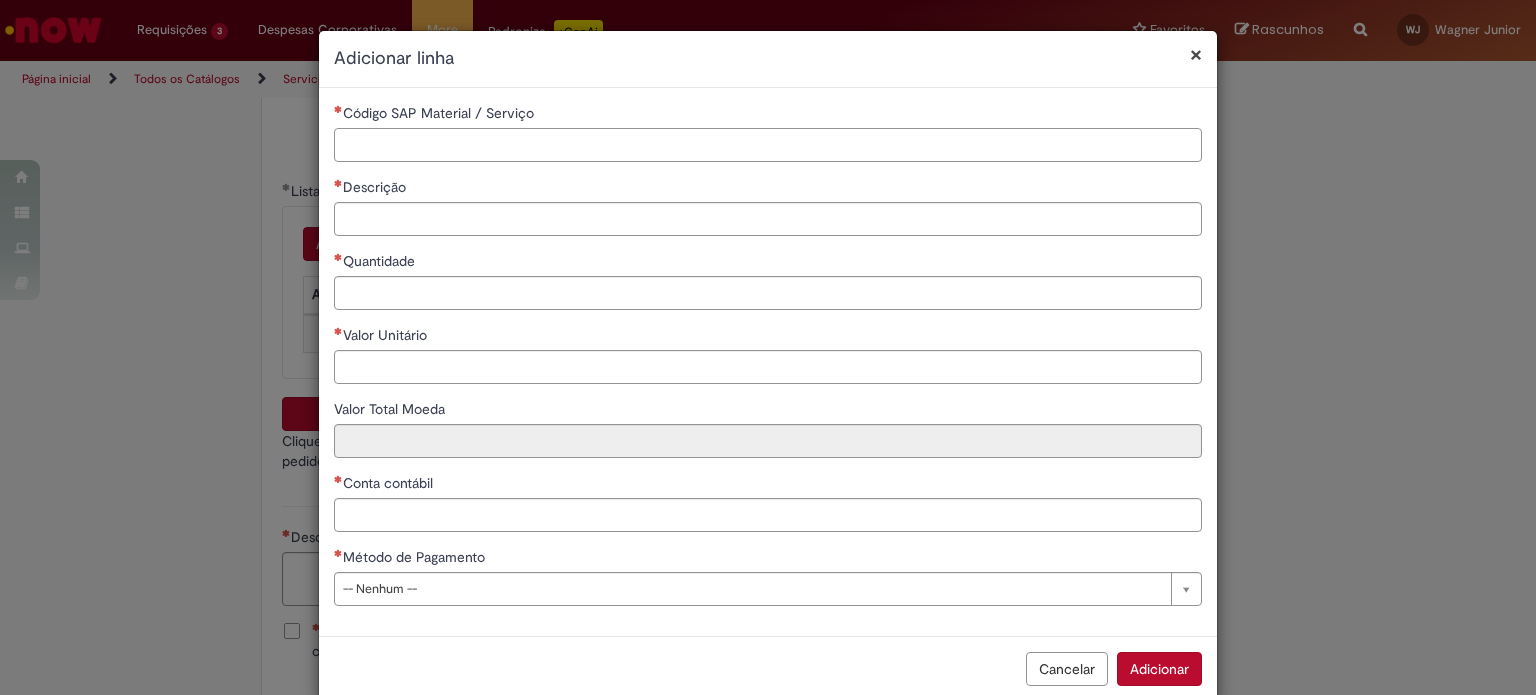 paste on "********" 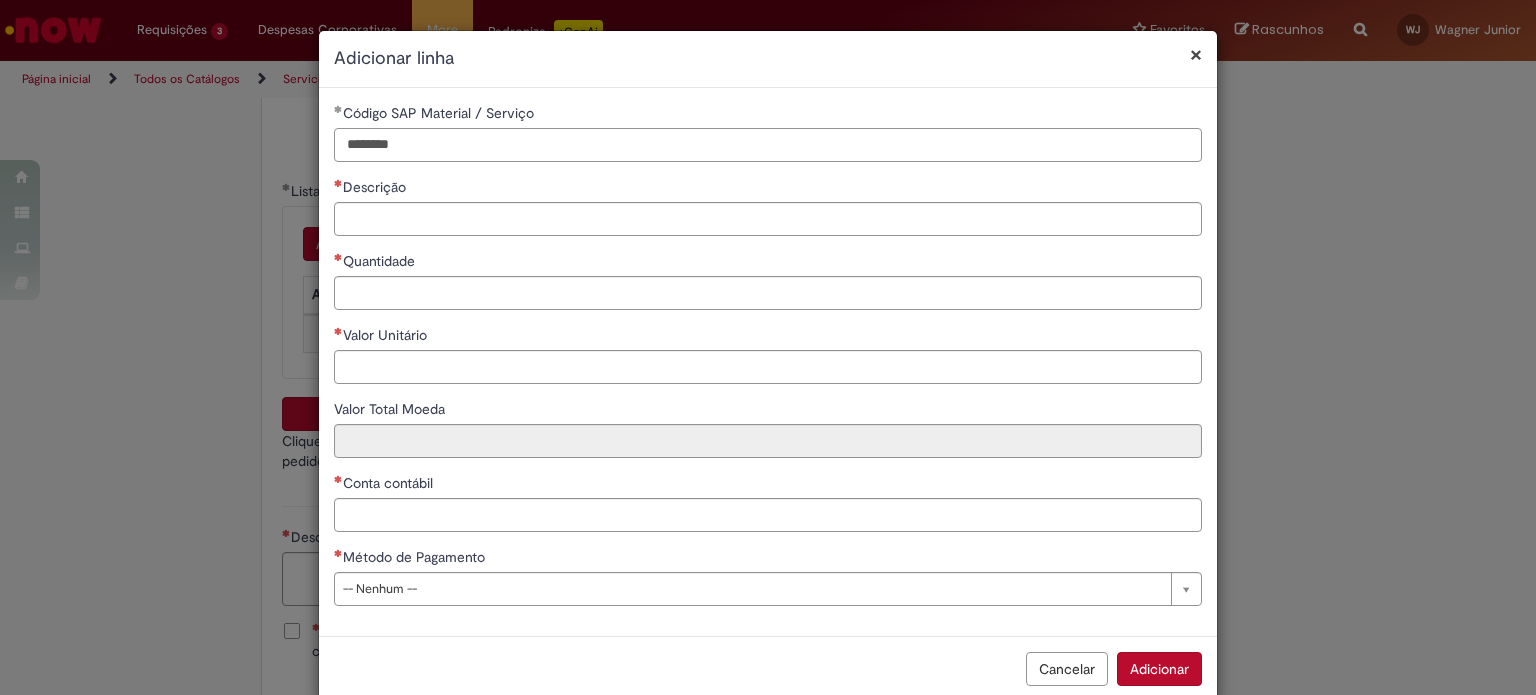 type on "********" 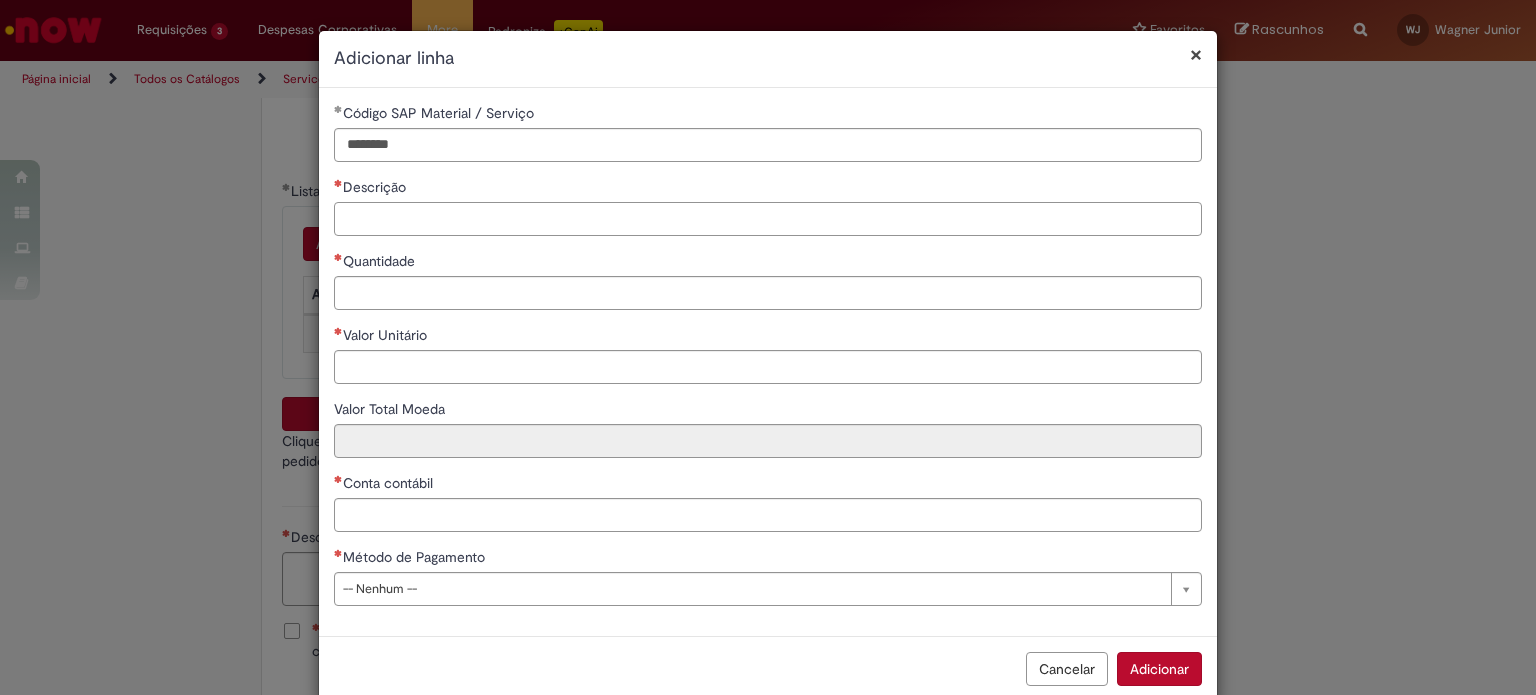 click on "Descrição" at bounding box center [768, 219] 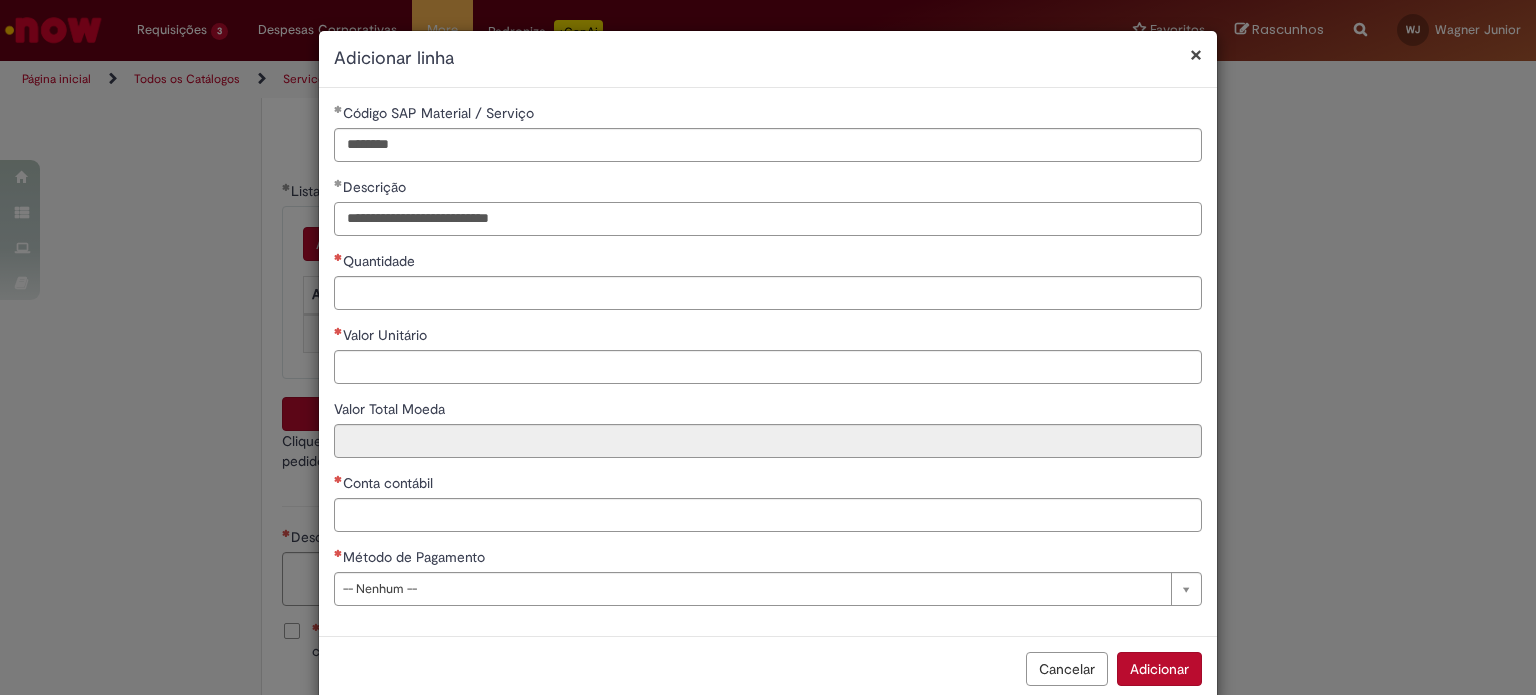 type on "**********" 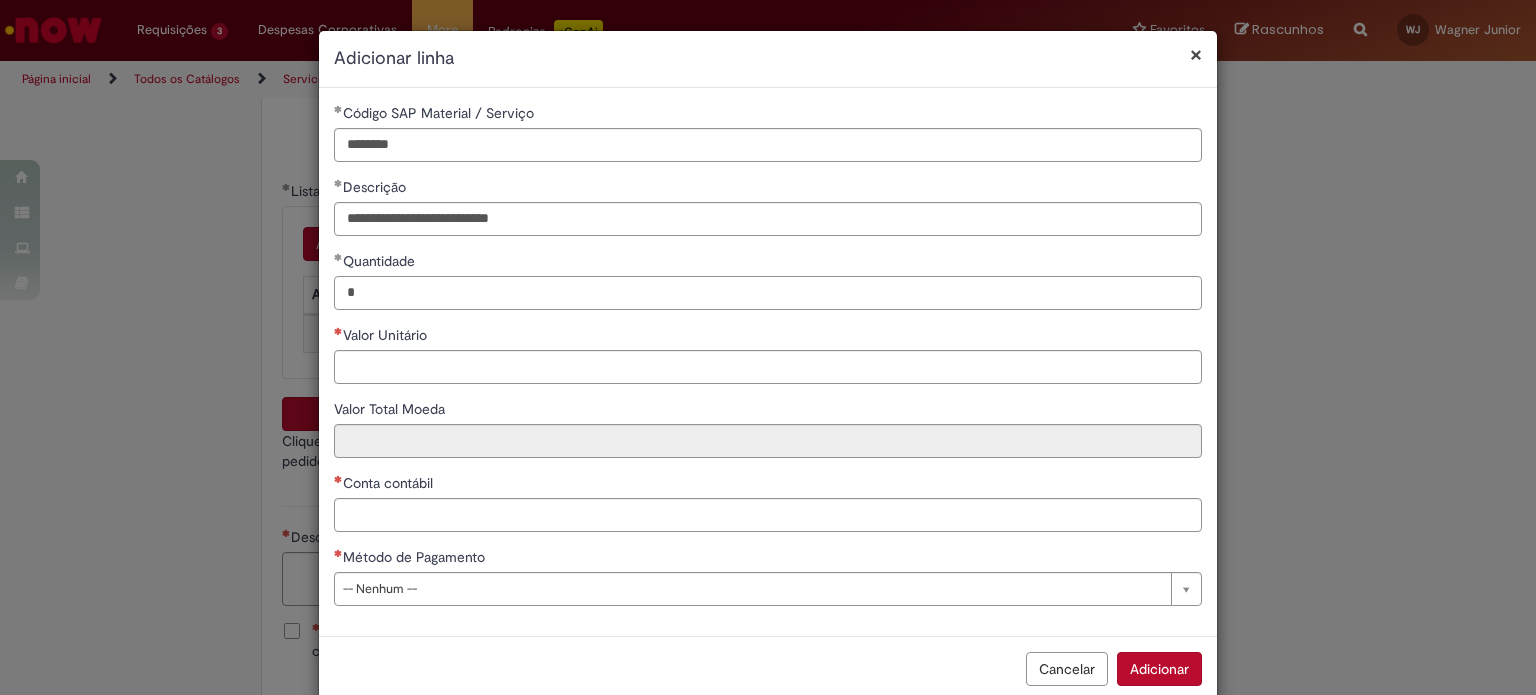 type on "*" 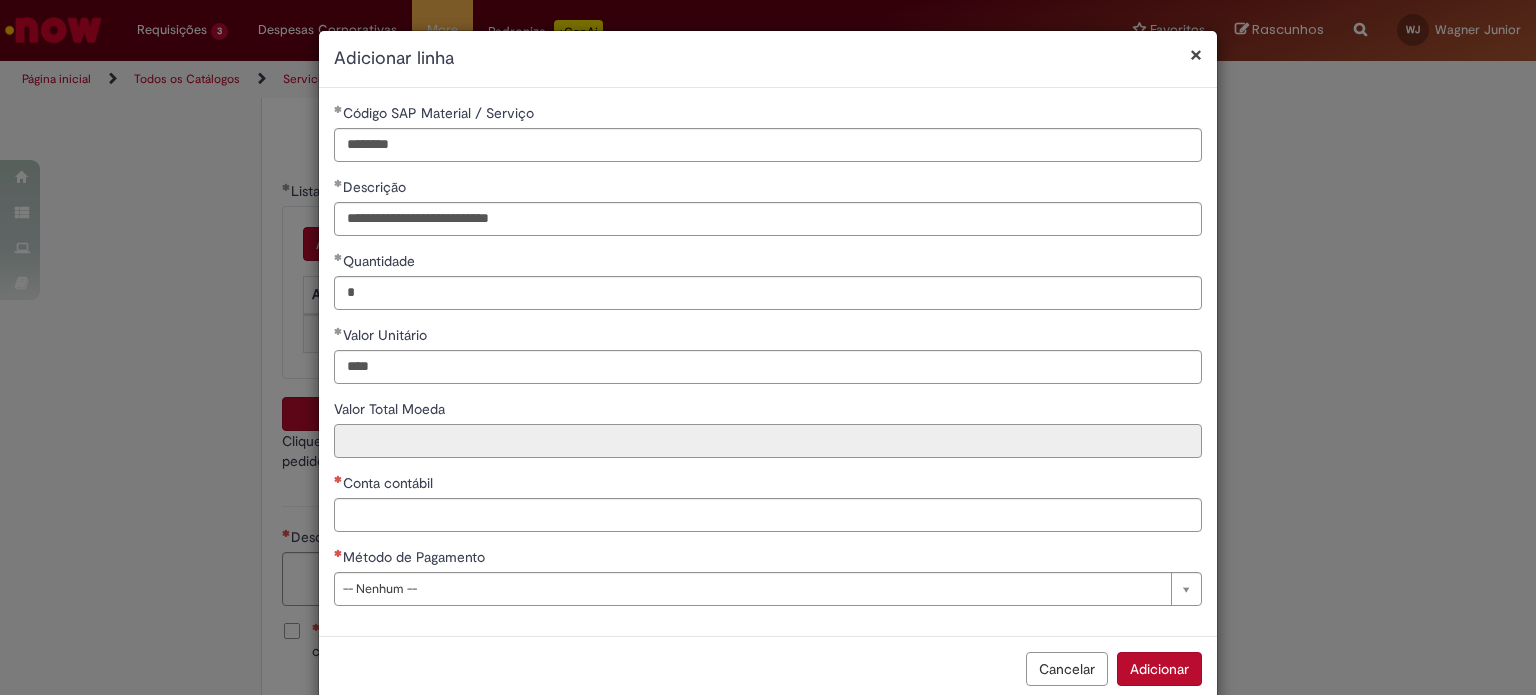 type on "********" 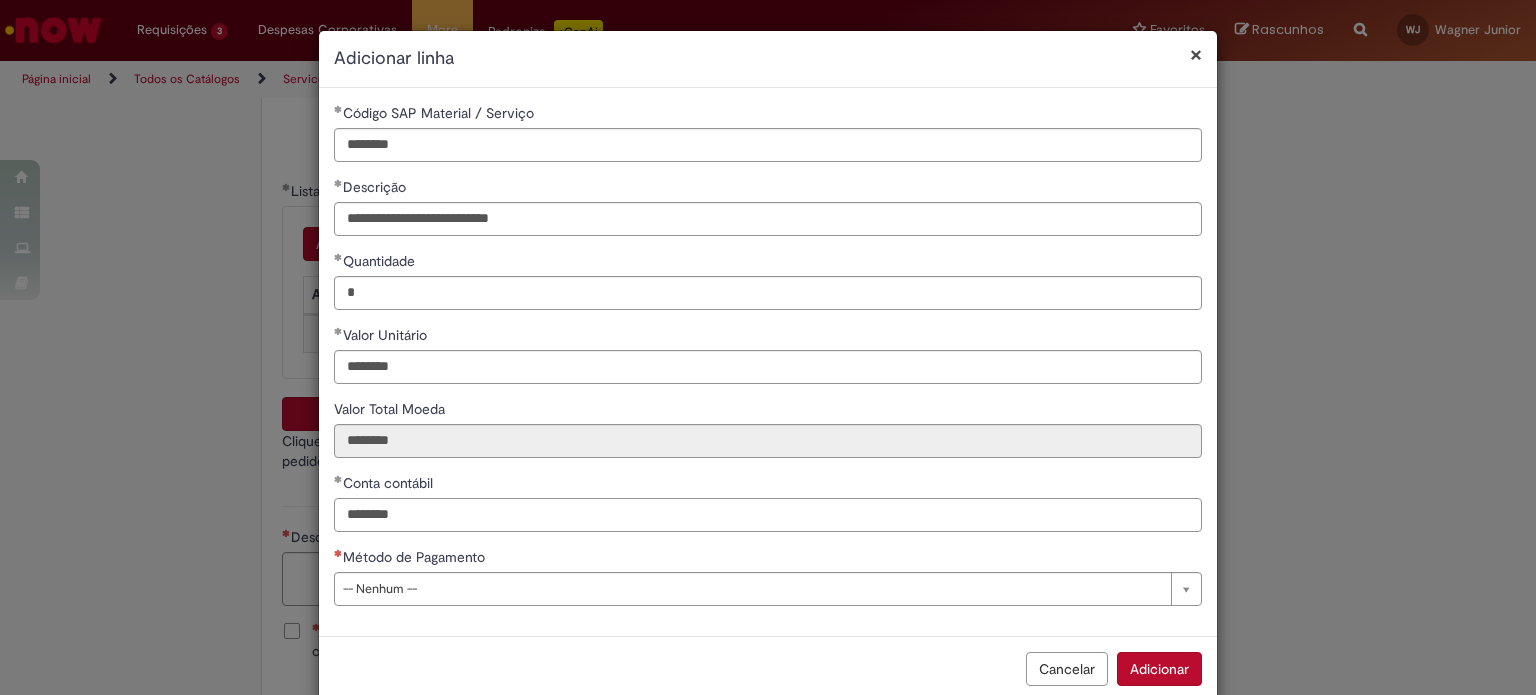 type on "********" 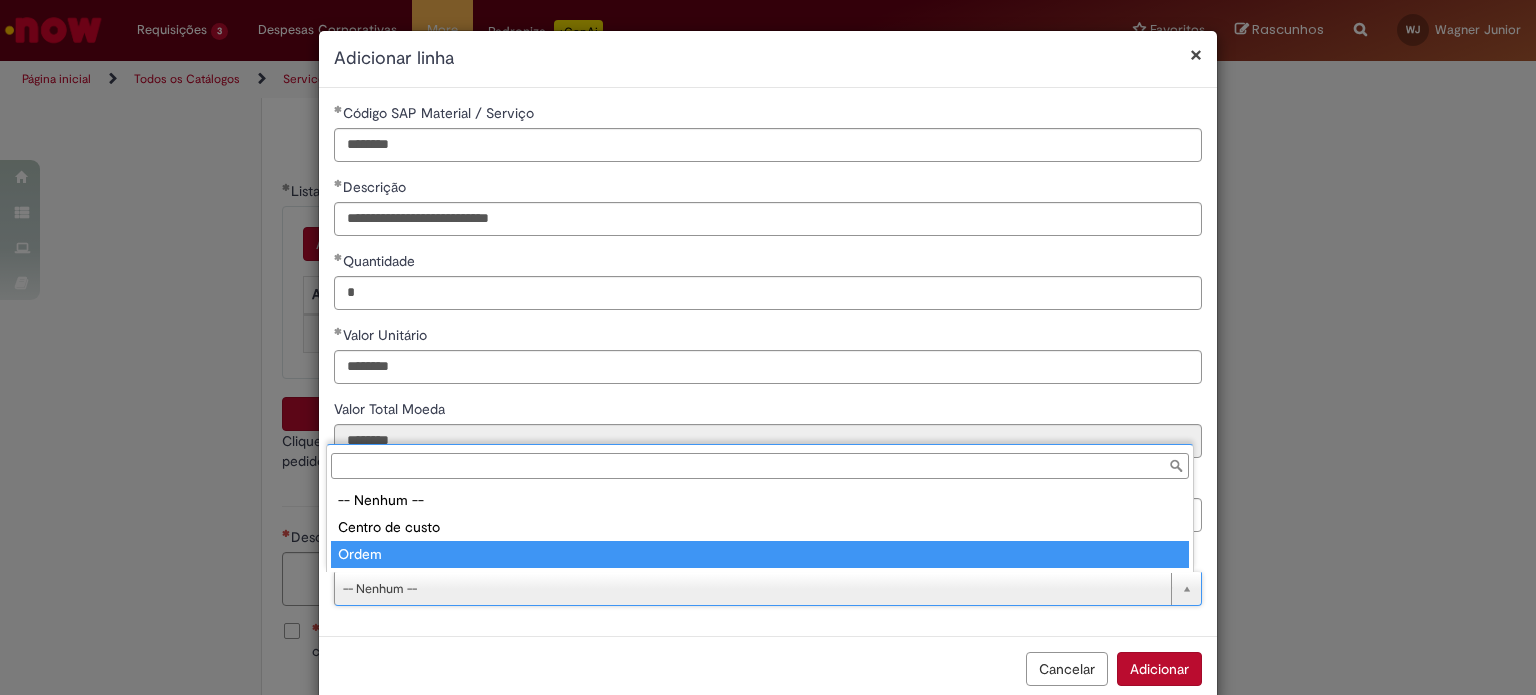 type on "**********" 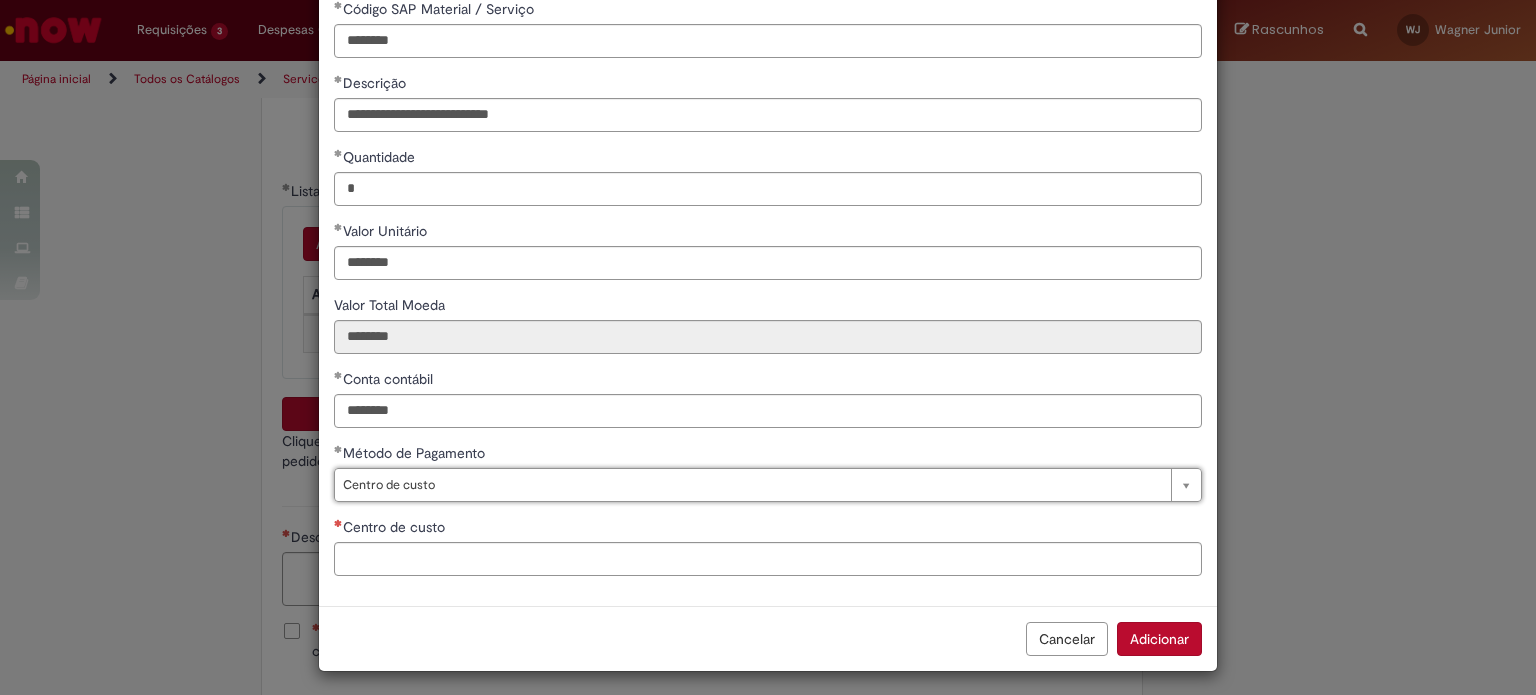 scroll, scrollTop: 109, scrollLeft: 0, axis: vertical 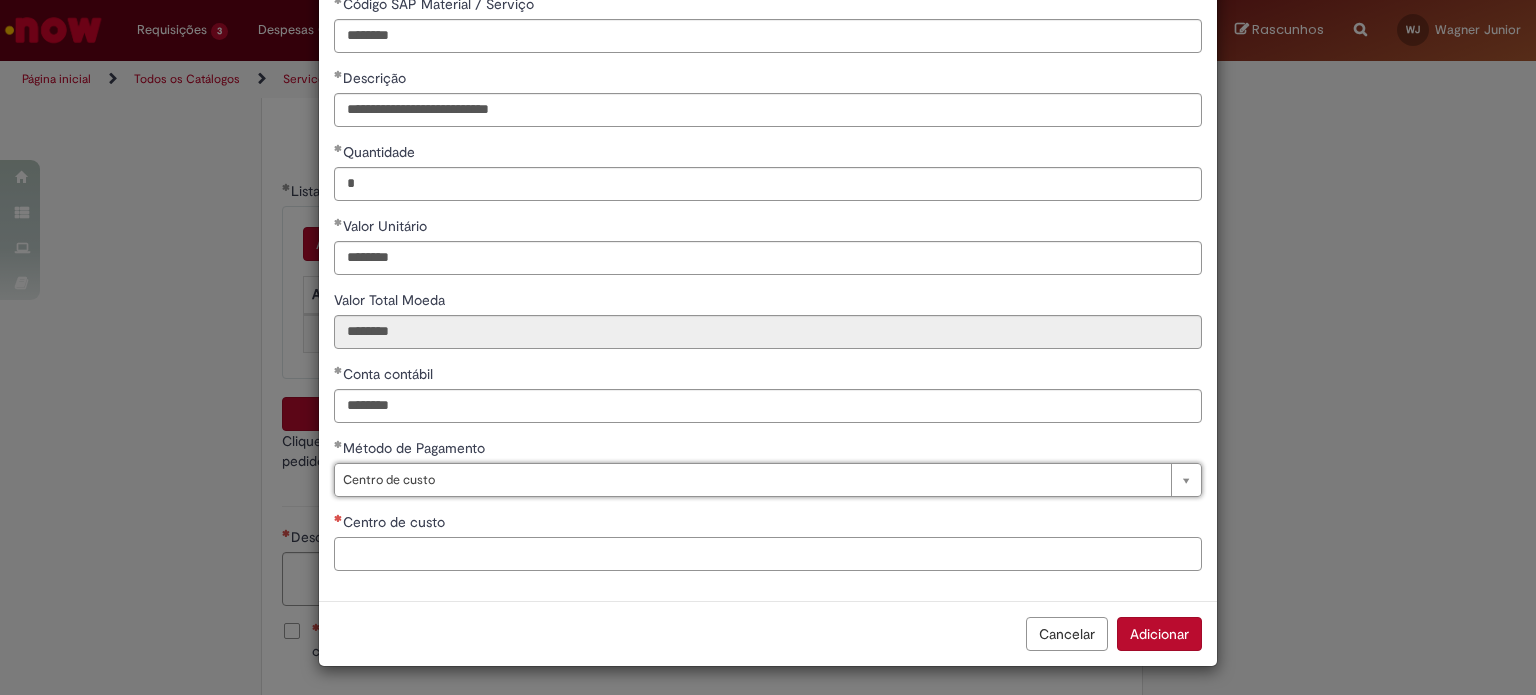 click on "Centro de custo" at bounding box center (768, 554) 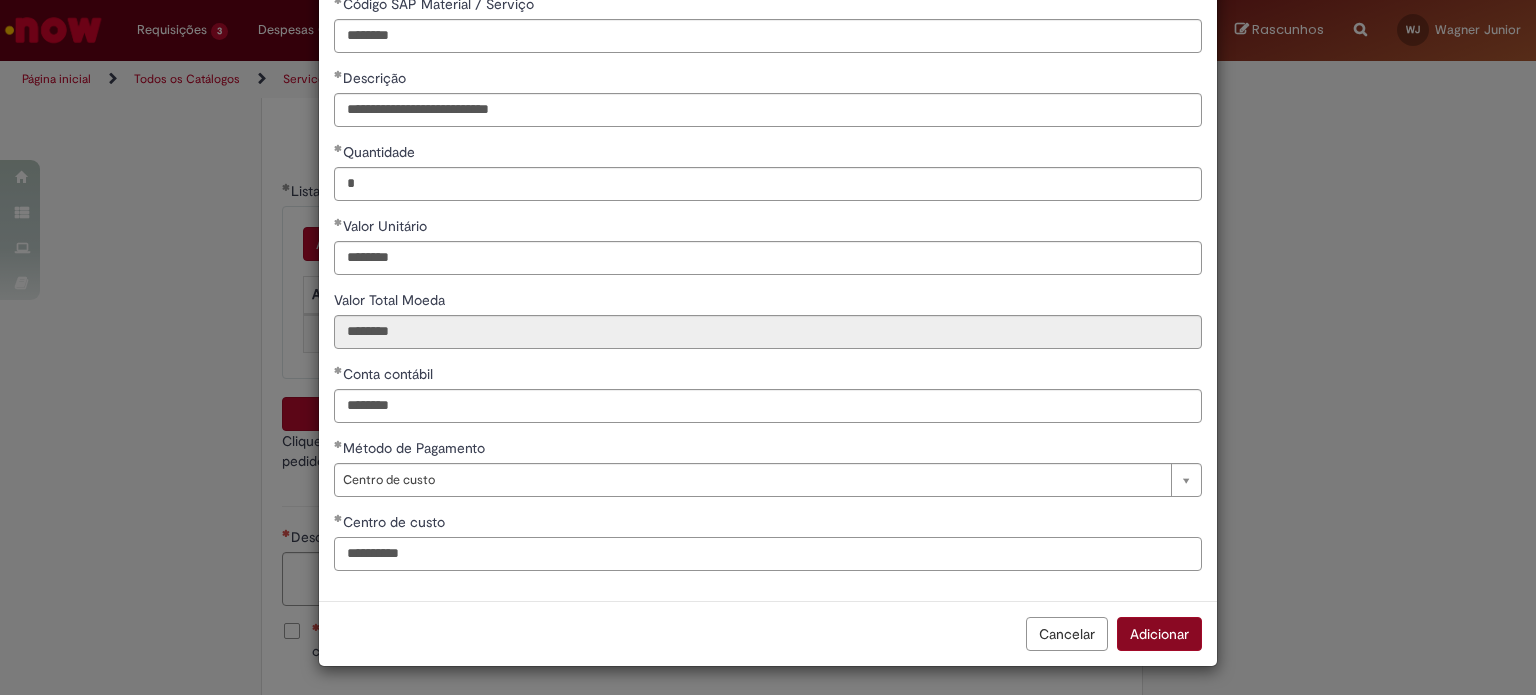 type on "**********" 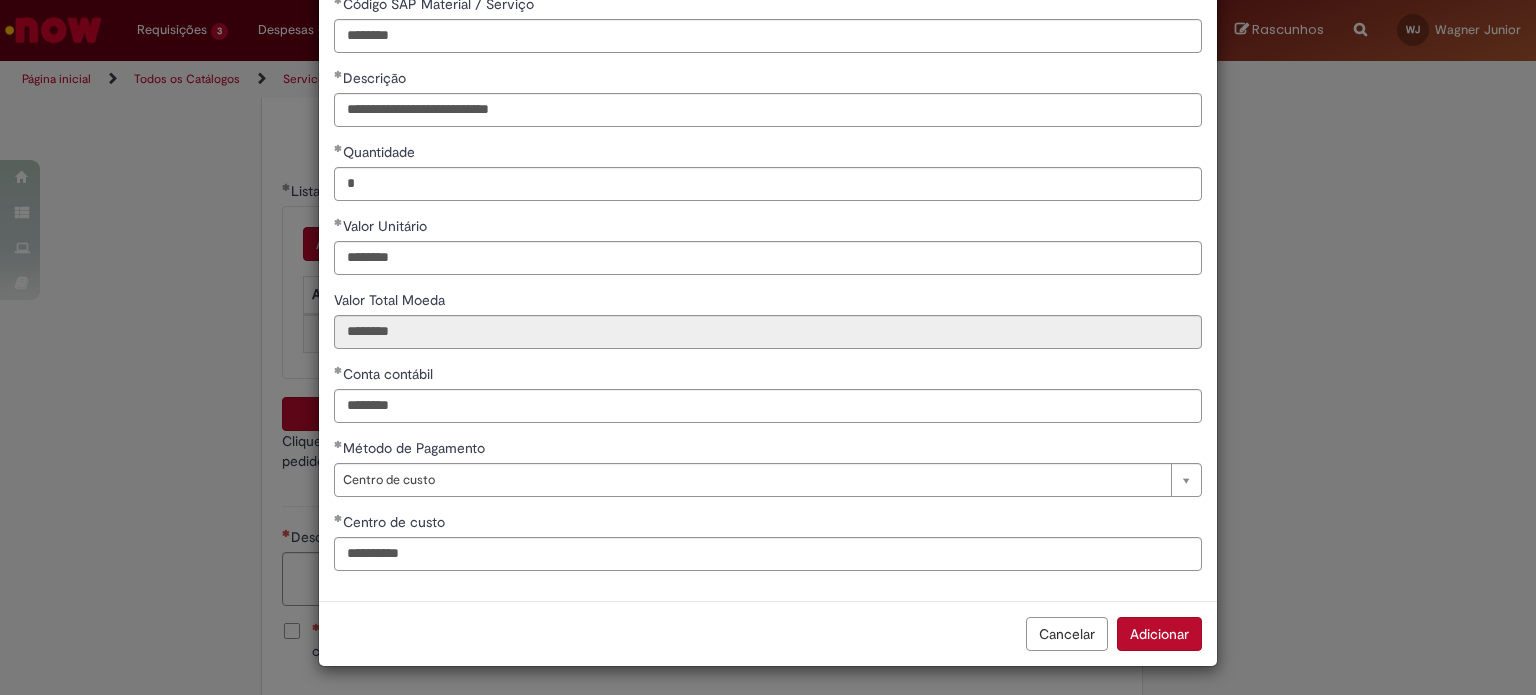 click on "Adicionar" at bounding box center (1159, 634) 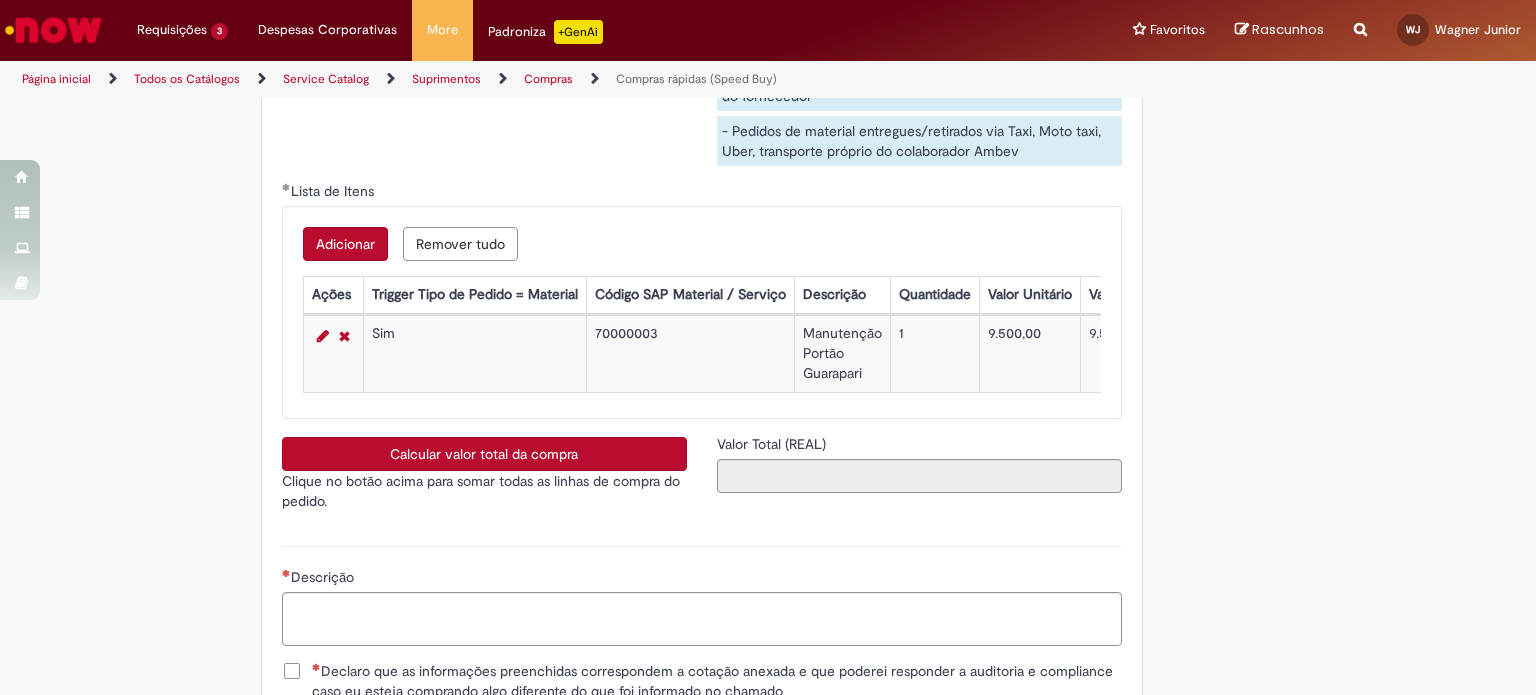 click on "Calcular valor total da compra" at bounding box center (484, 454) 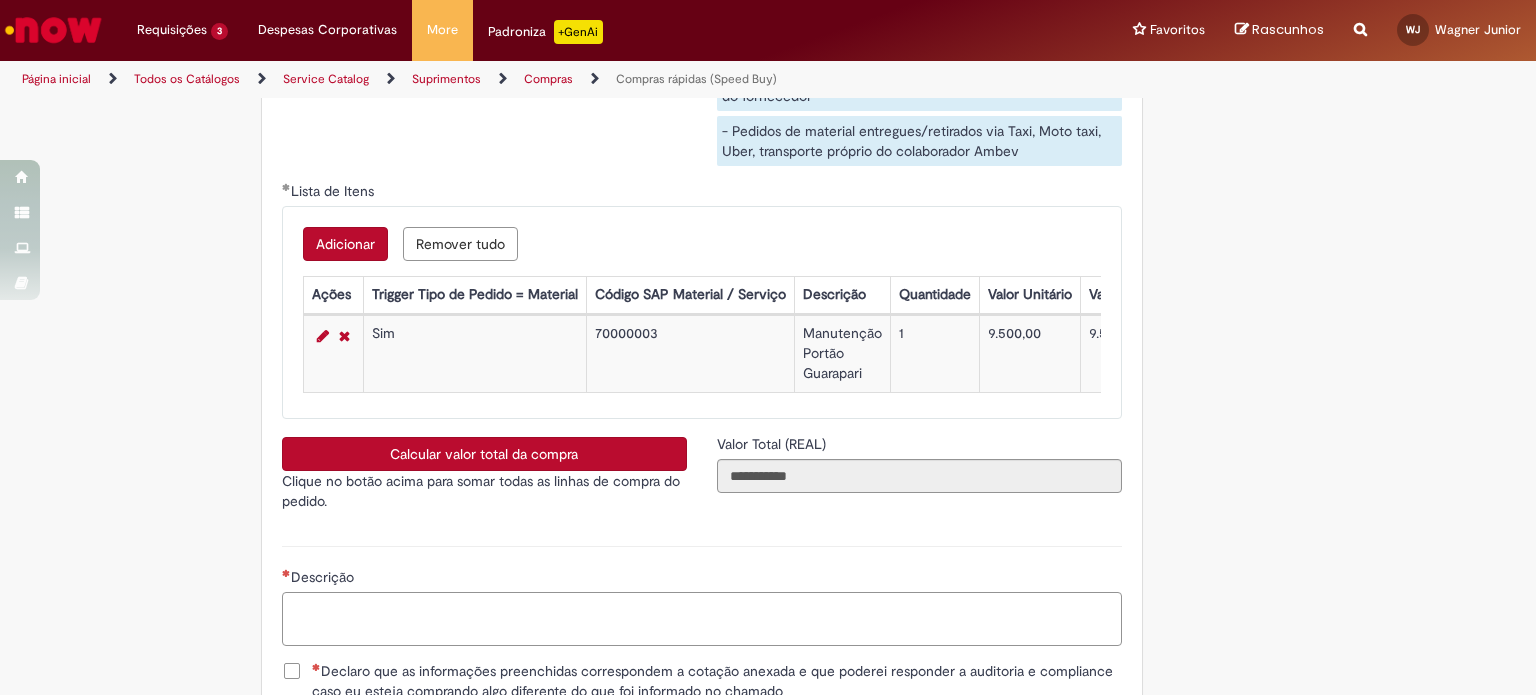 click on "Descrição" at bounding box center (702, 619) 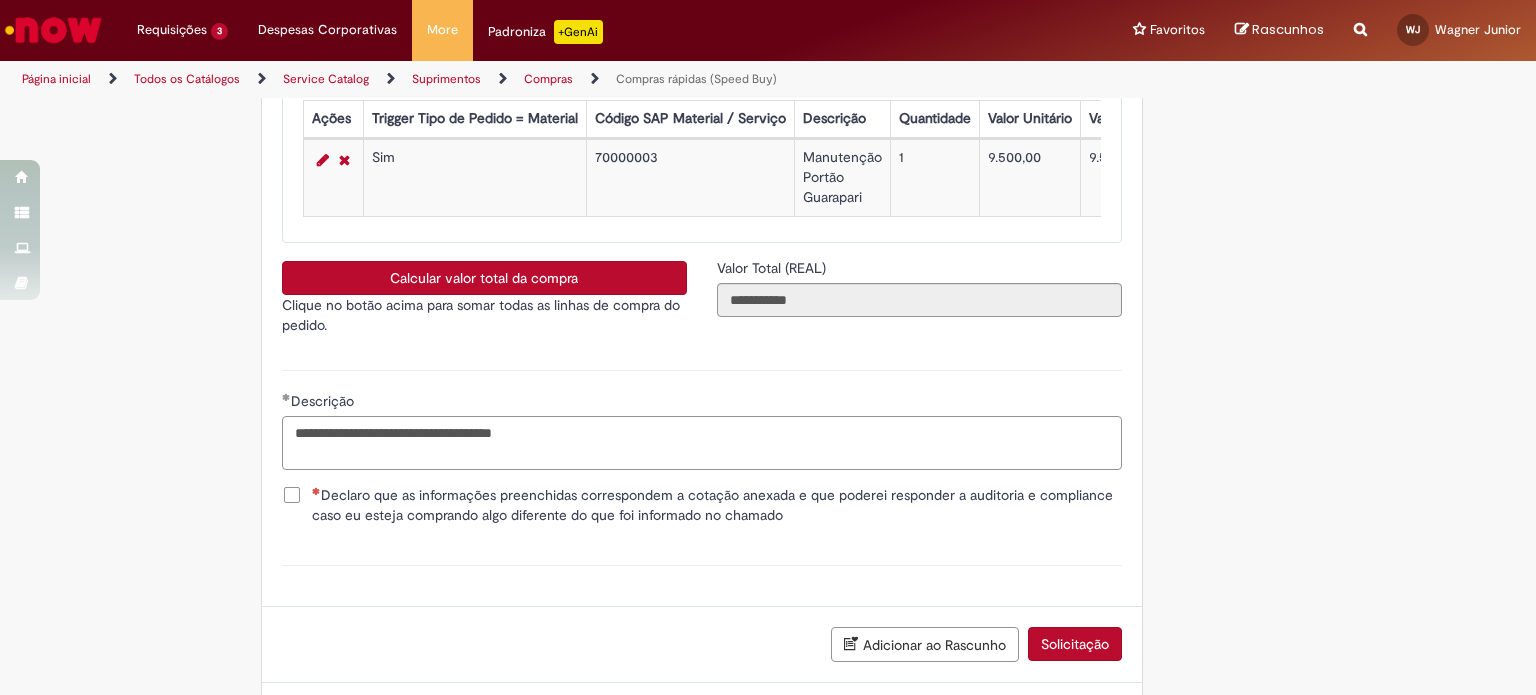 scroll, scrollTop: 3464, scrollLeft: 0, axis: vertical 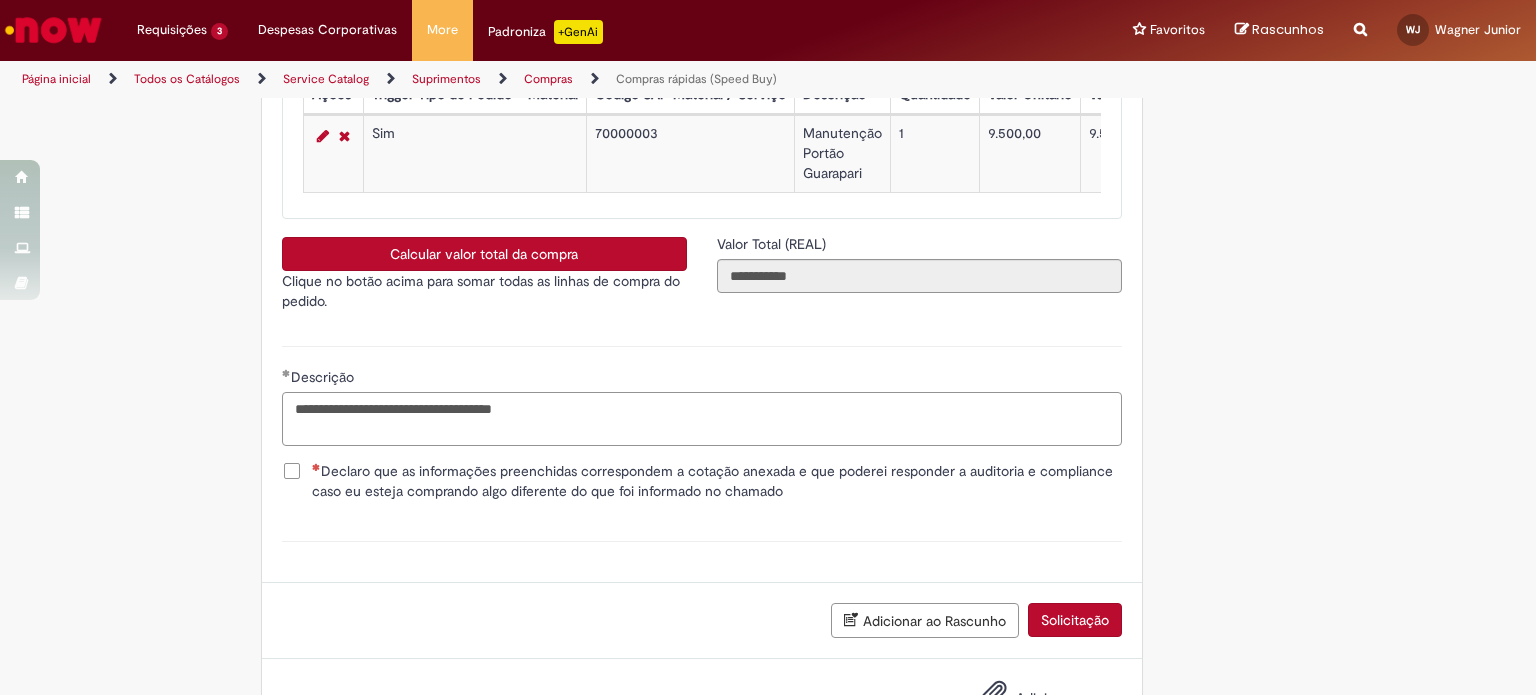 type on "**********" 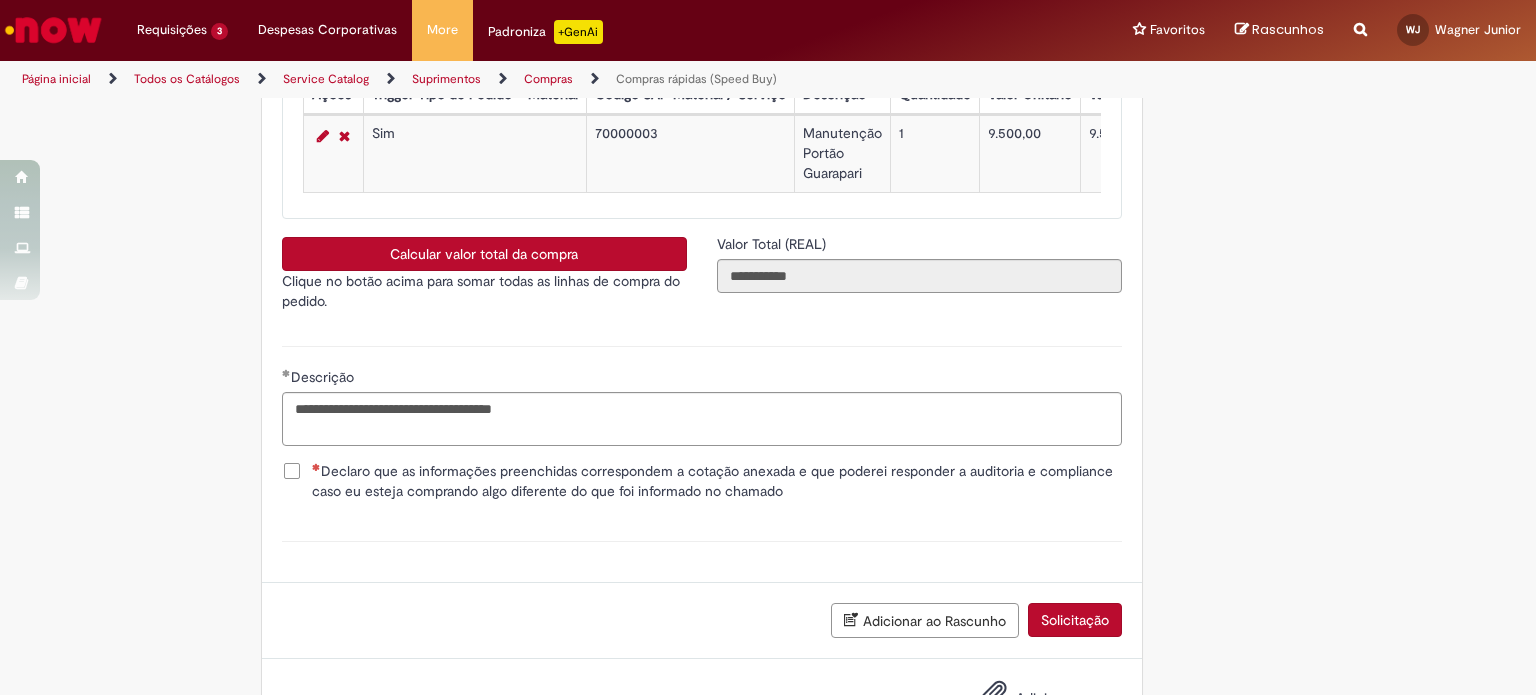 click on "Declaro que as informações preenchidas correspondem a cotação anexada e que poderei responder a auditoria e compliance caso eu esteja comprando algo diferente do que foi informado no chamado" at bounding box center [717, 481] 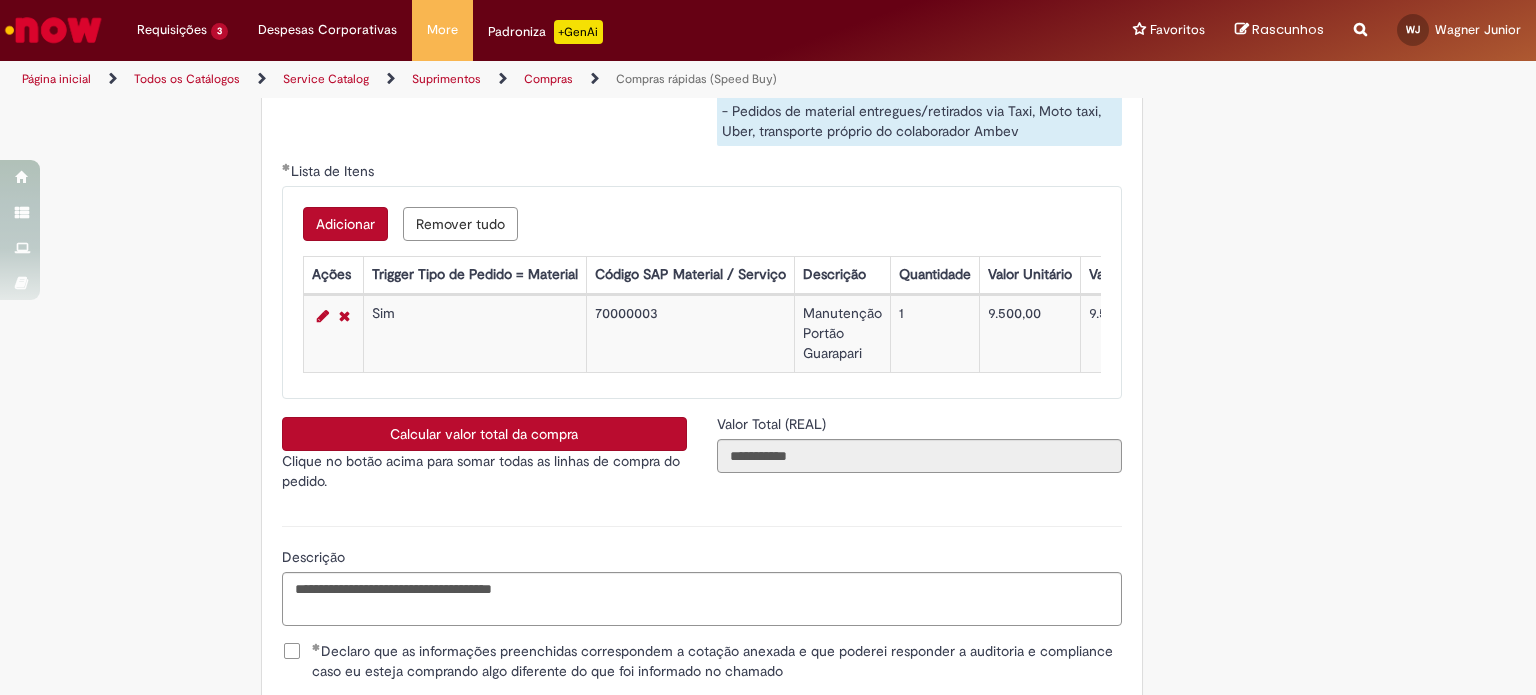 scroll, scrollTop: 3549, scrollLeft: 0, axis: vertical 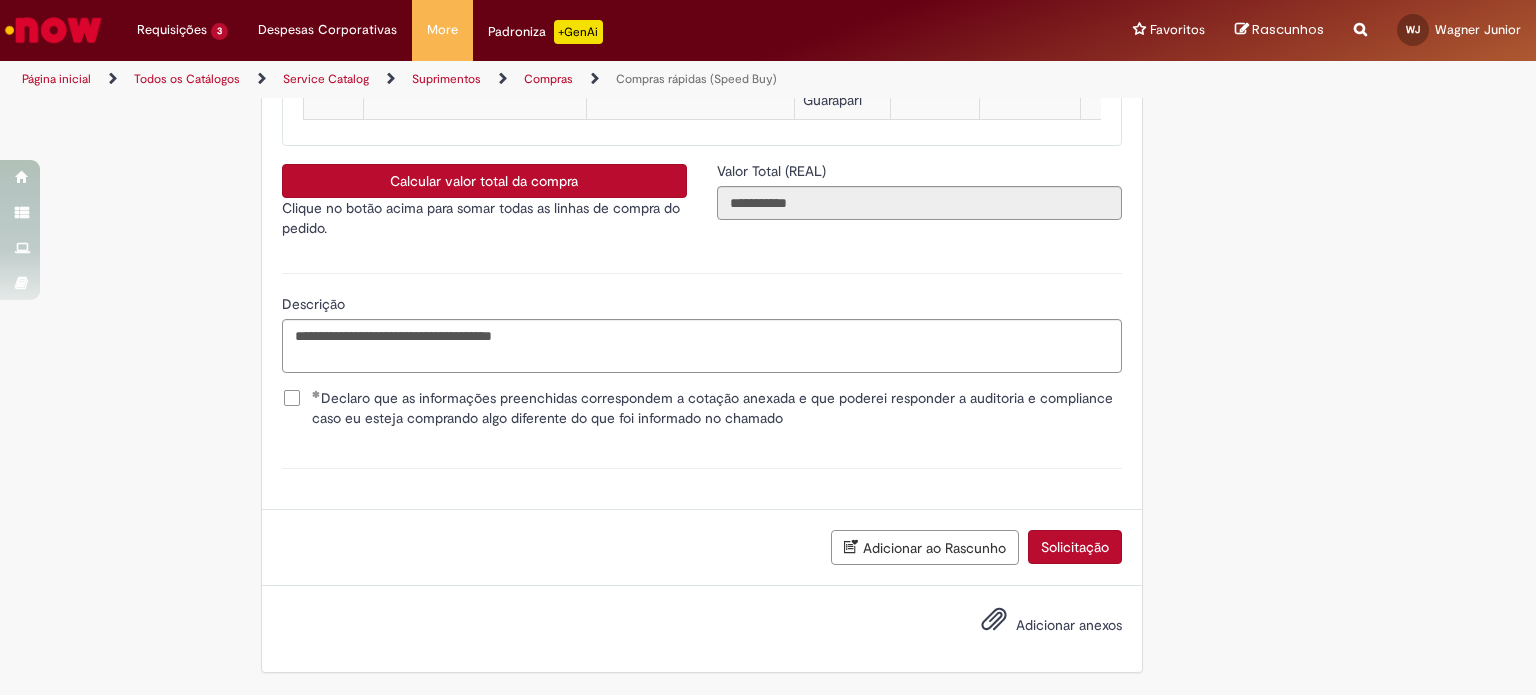 click on "Adicionar anexos" at bounding box center [1069, 625] 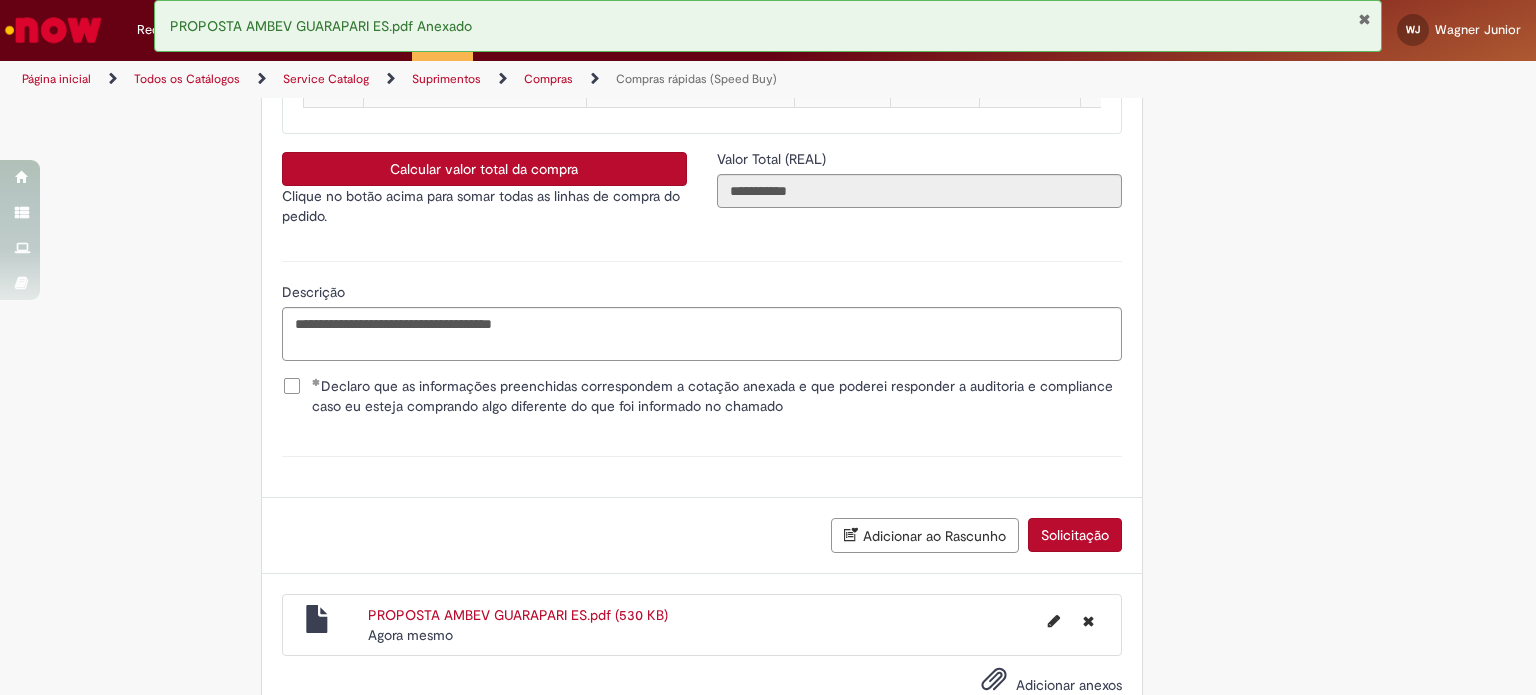 click on "Solicitação" at bounding box center [1075, 535] 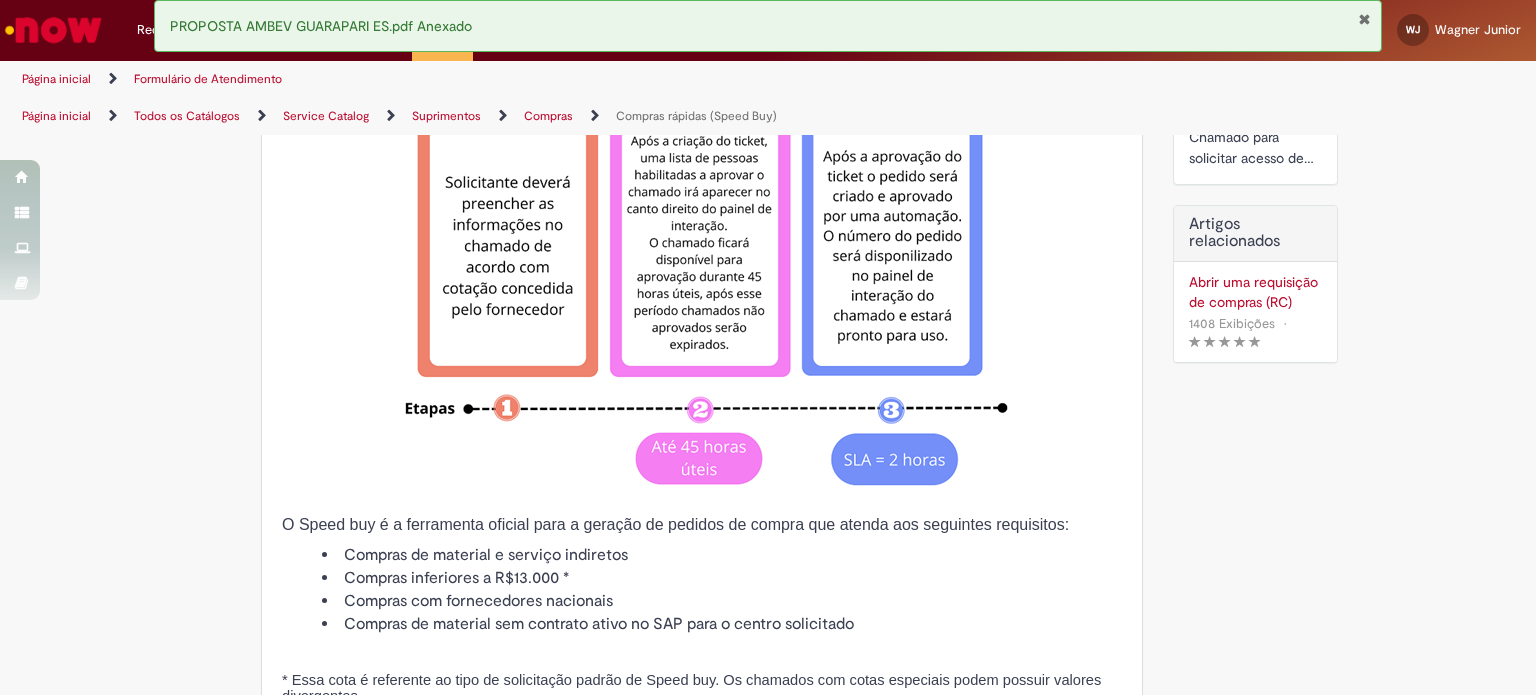 scroll, scrollTop: 0, scrollLeft: 0, axis: both 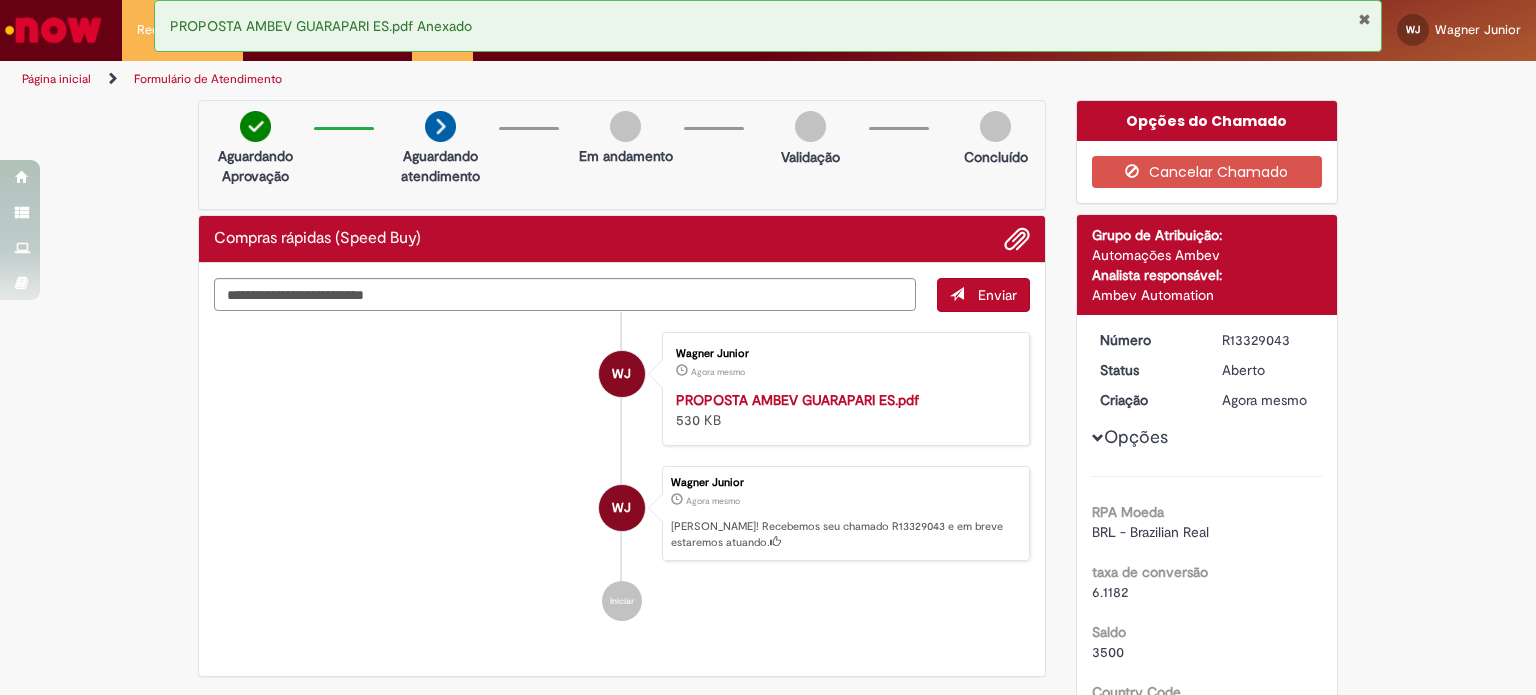 click on "R13329043" at bounding box center [1268, 340] 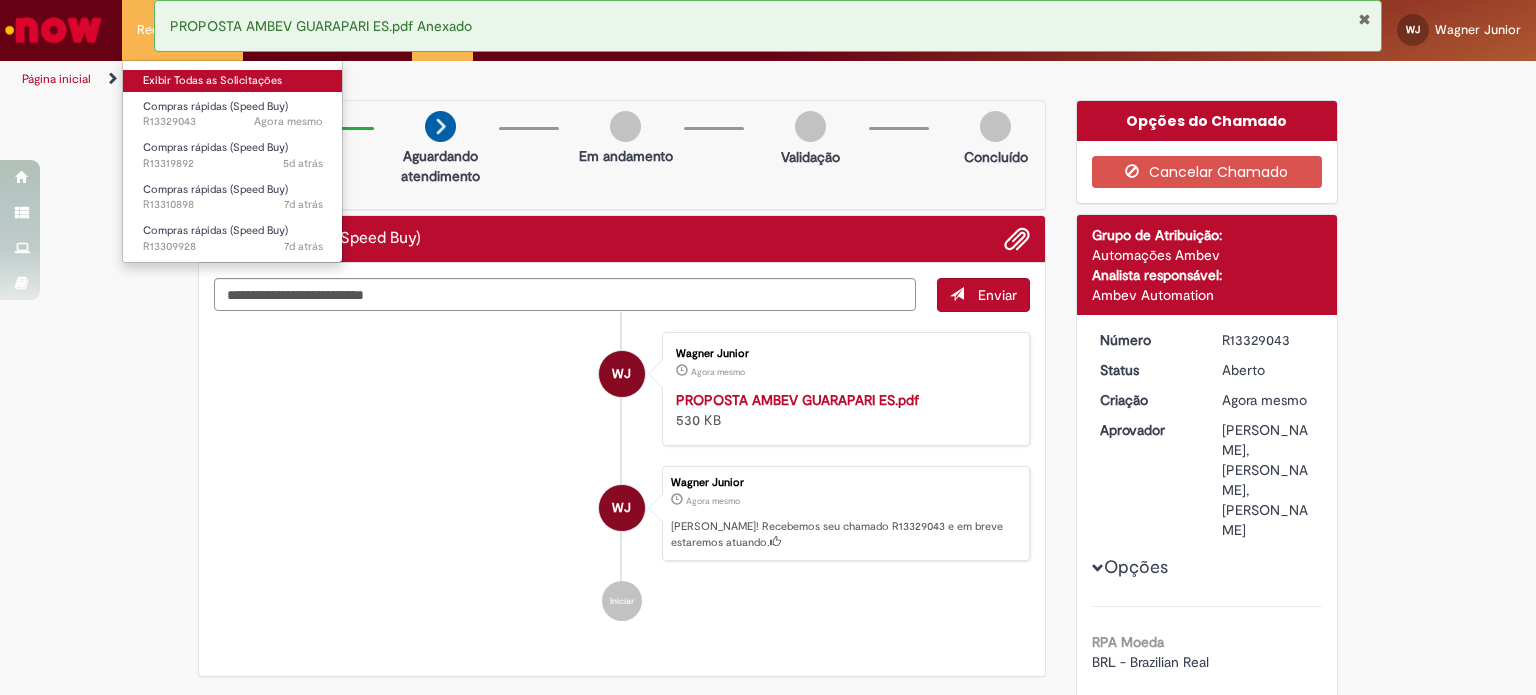 click on "Exibir Todas as Solicitações" at bounding box center (233, 81) 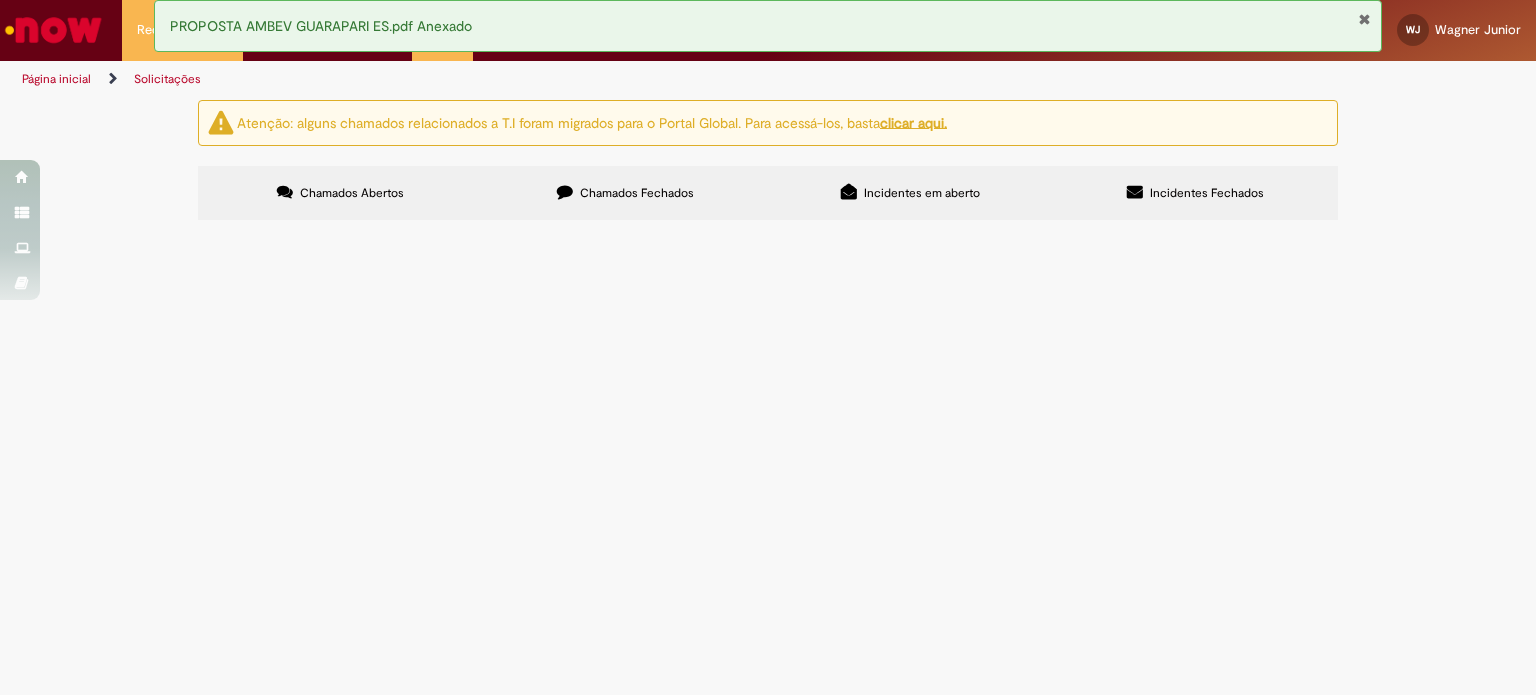 drag, startPoint x: 286, startPoint y: 346, endPoint x: 213, endPoint y: 346, distance: 73 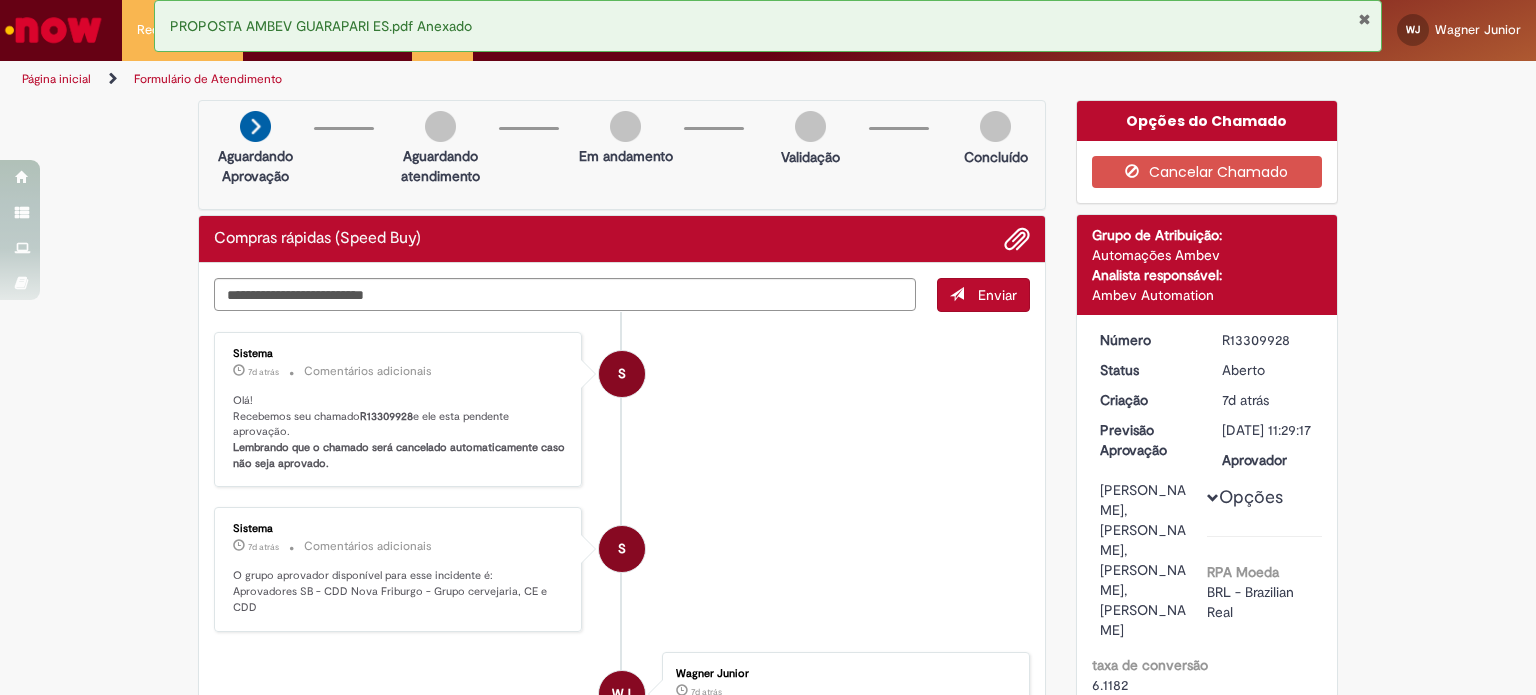click on "R13309928" at bounding box center (386, 416) 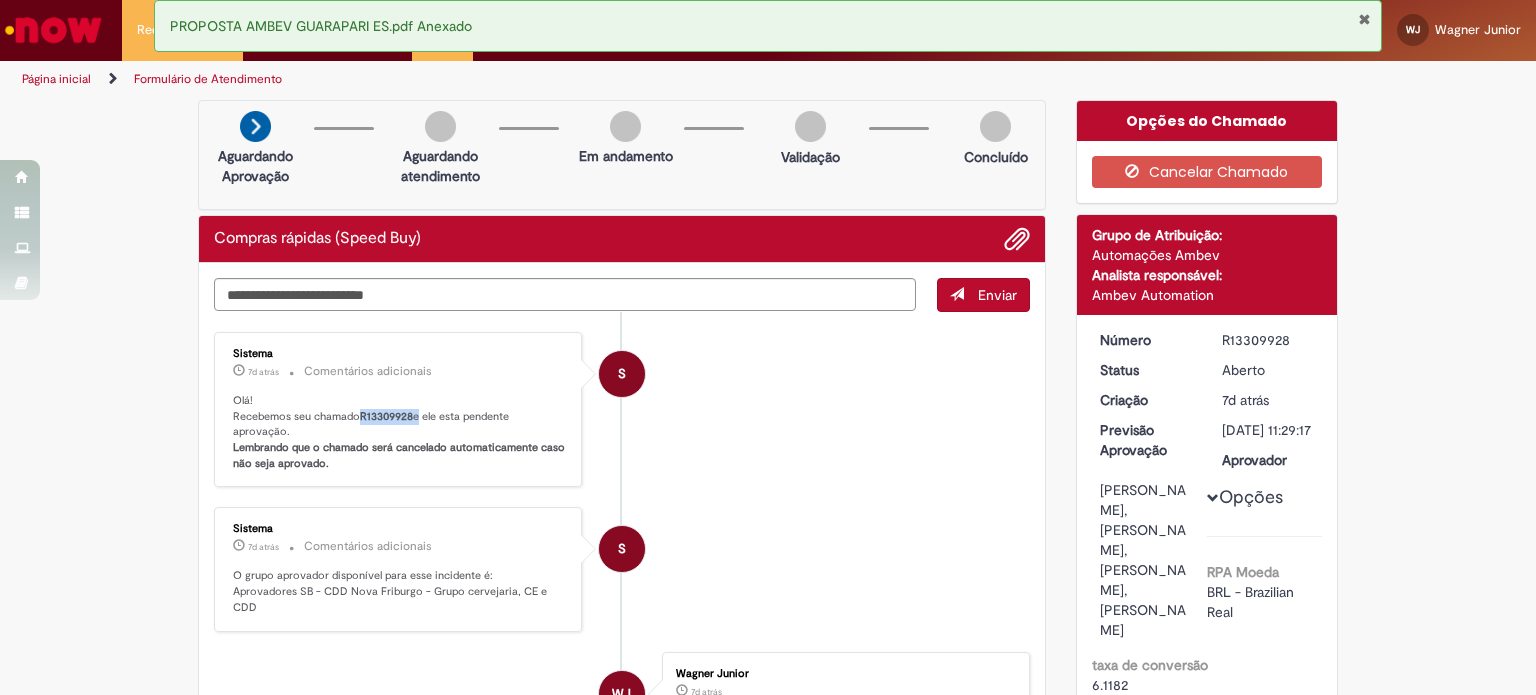 click on "R13309928" at bounding box center (386, 416) 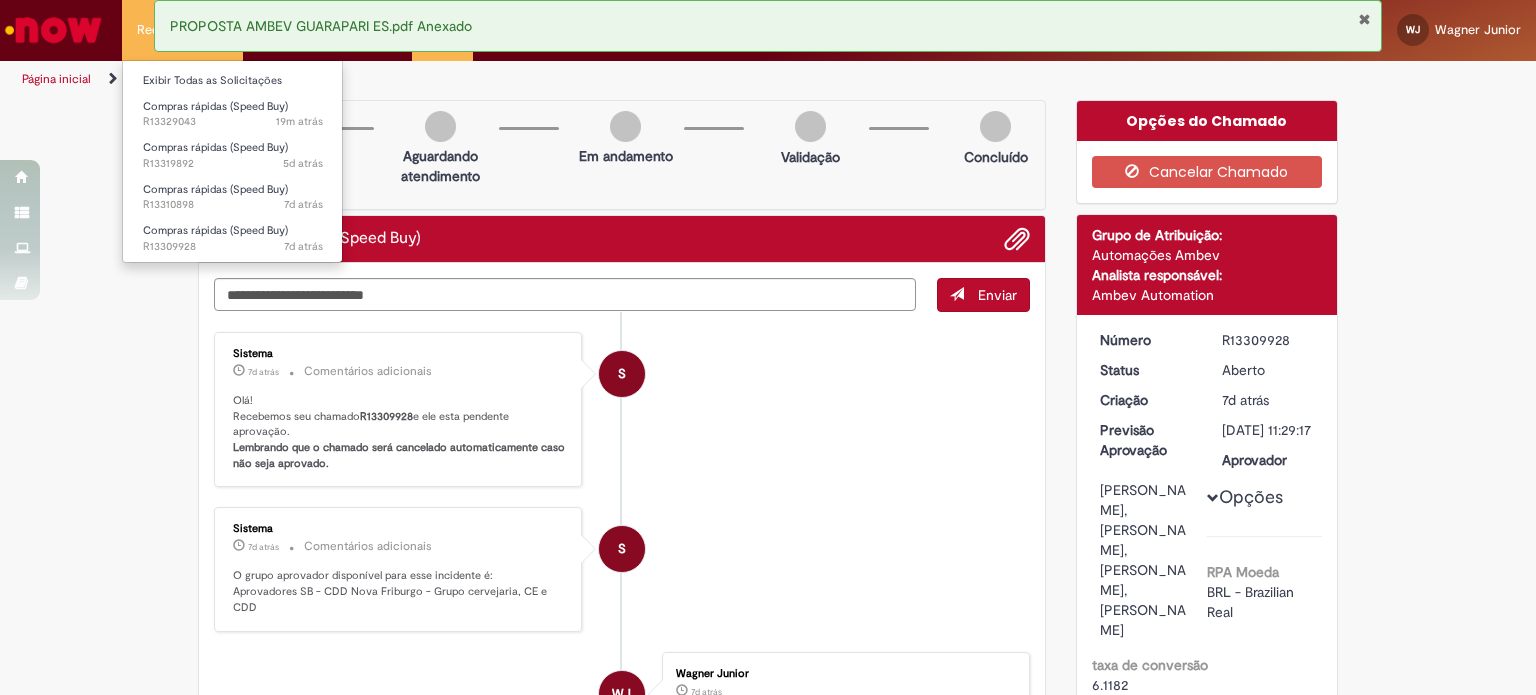 click on "PROPOSTA AMBEV GUARAPARI ES.pdf Anexado" at bounding box center (768, 26) 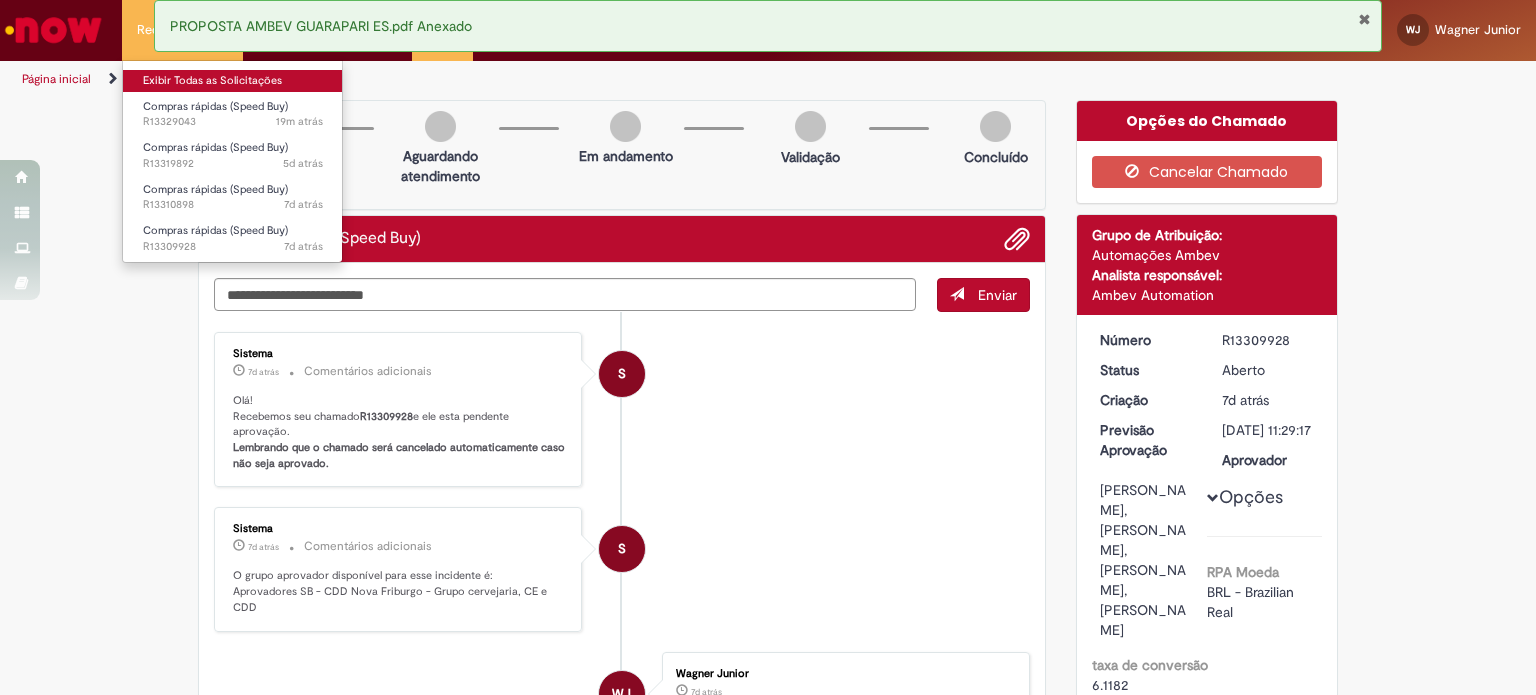 click on "Exibir Todas as Solicitações" at bounding box center [233, 81] 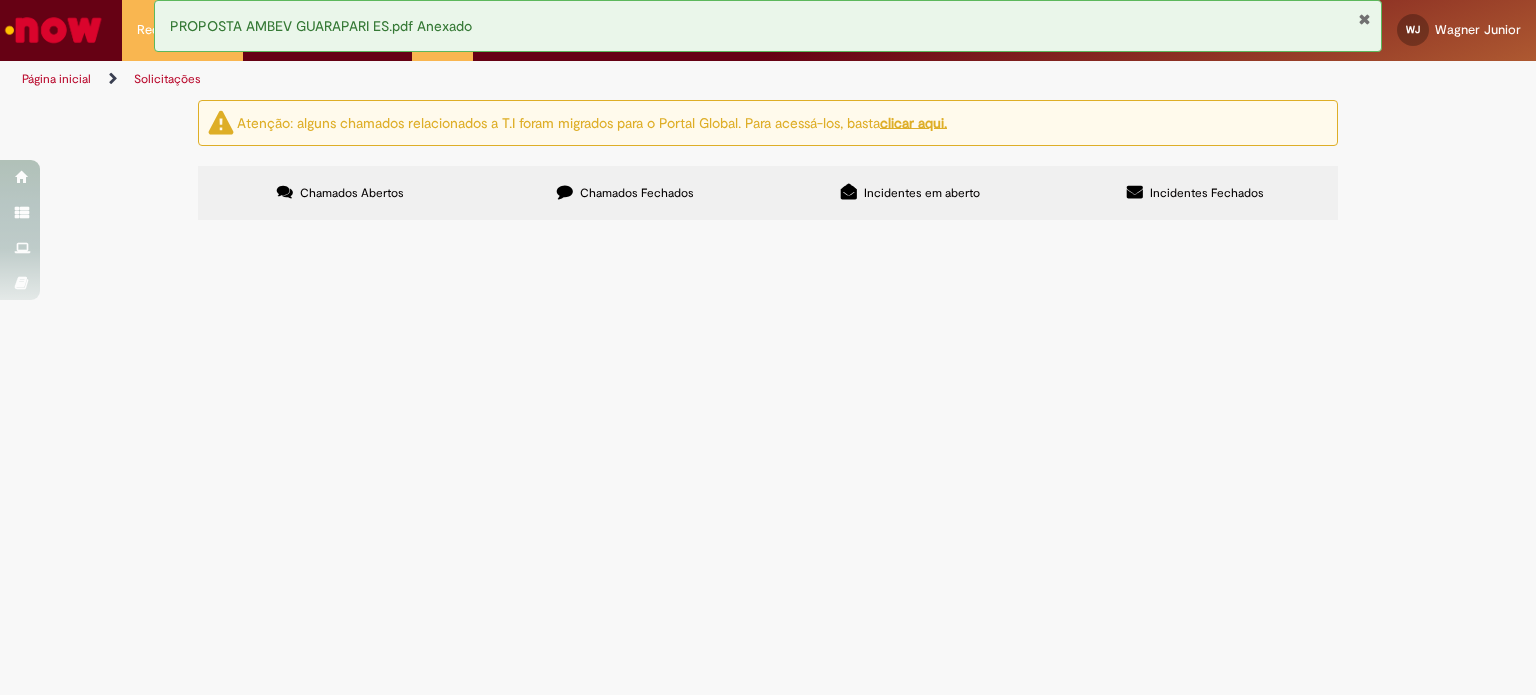 click on "Manutenção corretiva portão Guarapari." at bounding box center [0, 0] 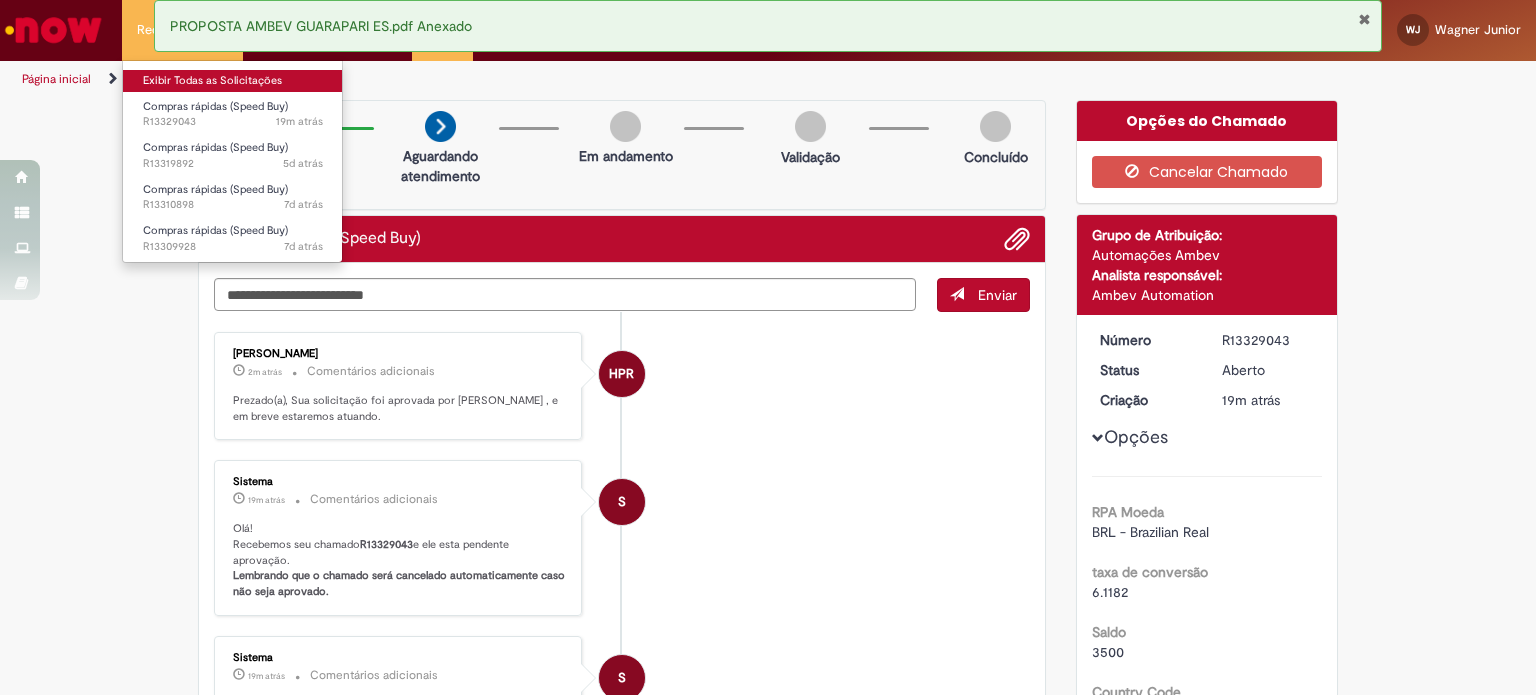 click on "Exibir Todas as Solicitações" at bounding box center [233, 81] 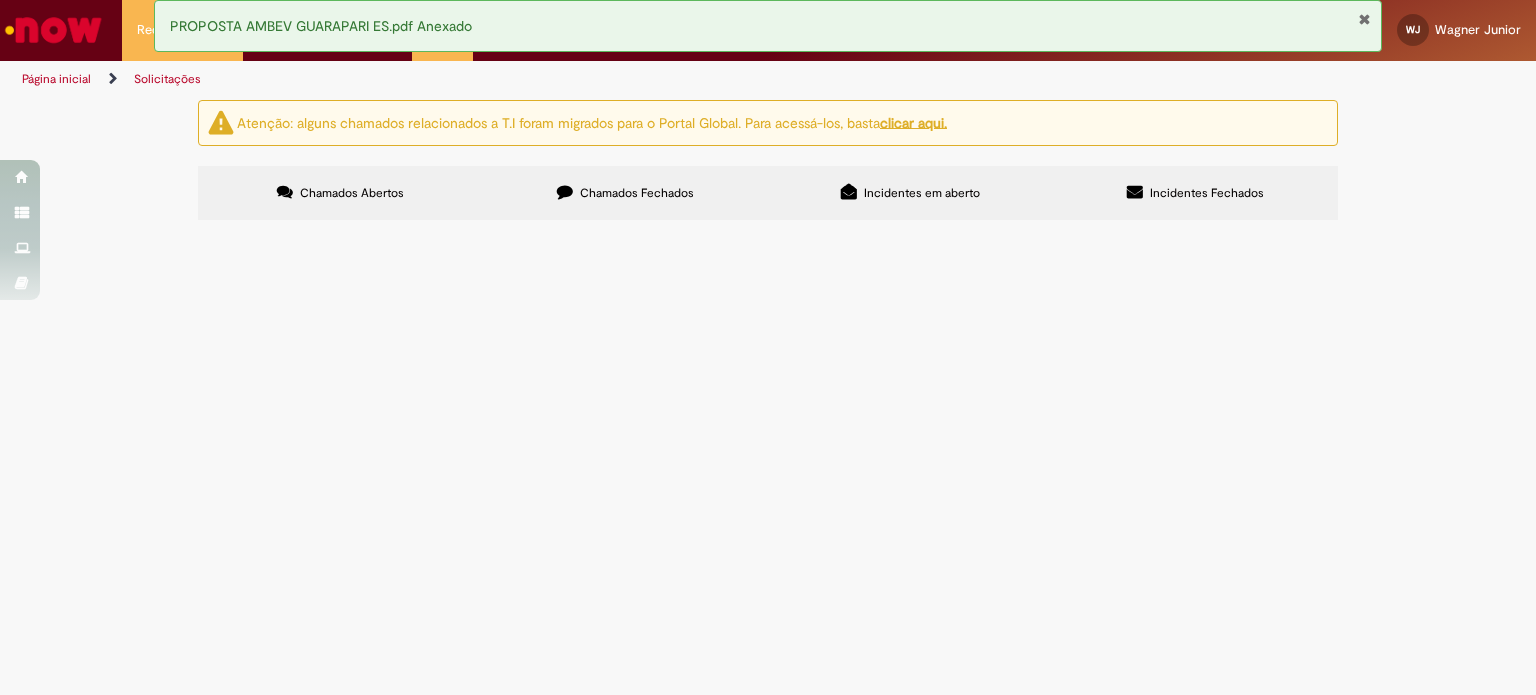 click on "Compras rápidas (Speed Buy)" at bounding box center [0, 0] 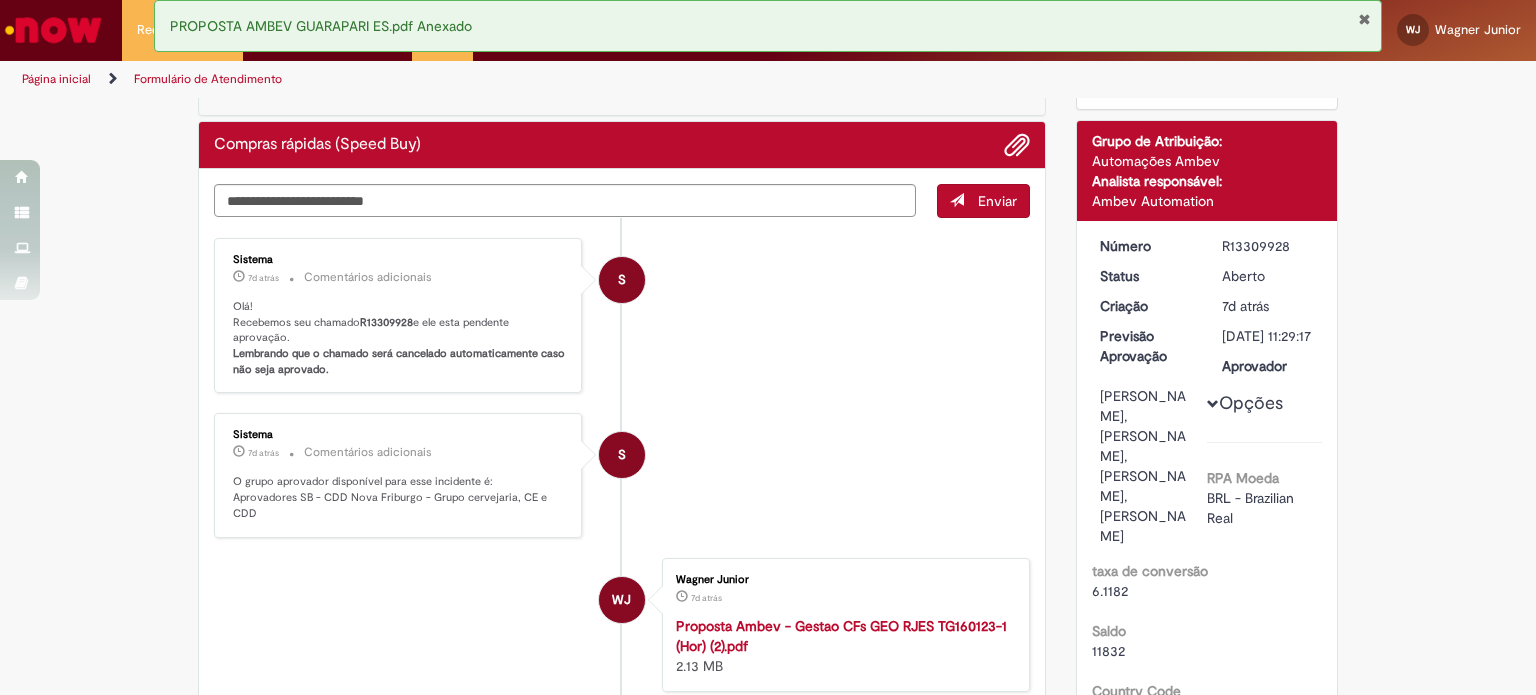 scroll, scrollTop: 100, scrollLeft: 0, axis: vertical 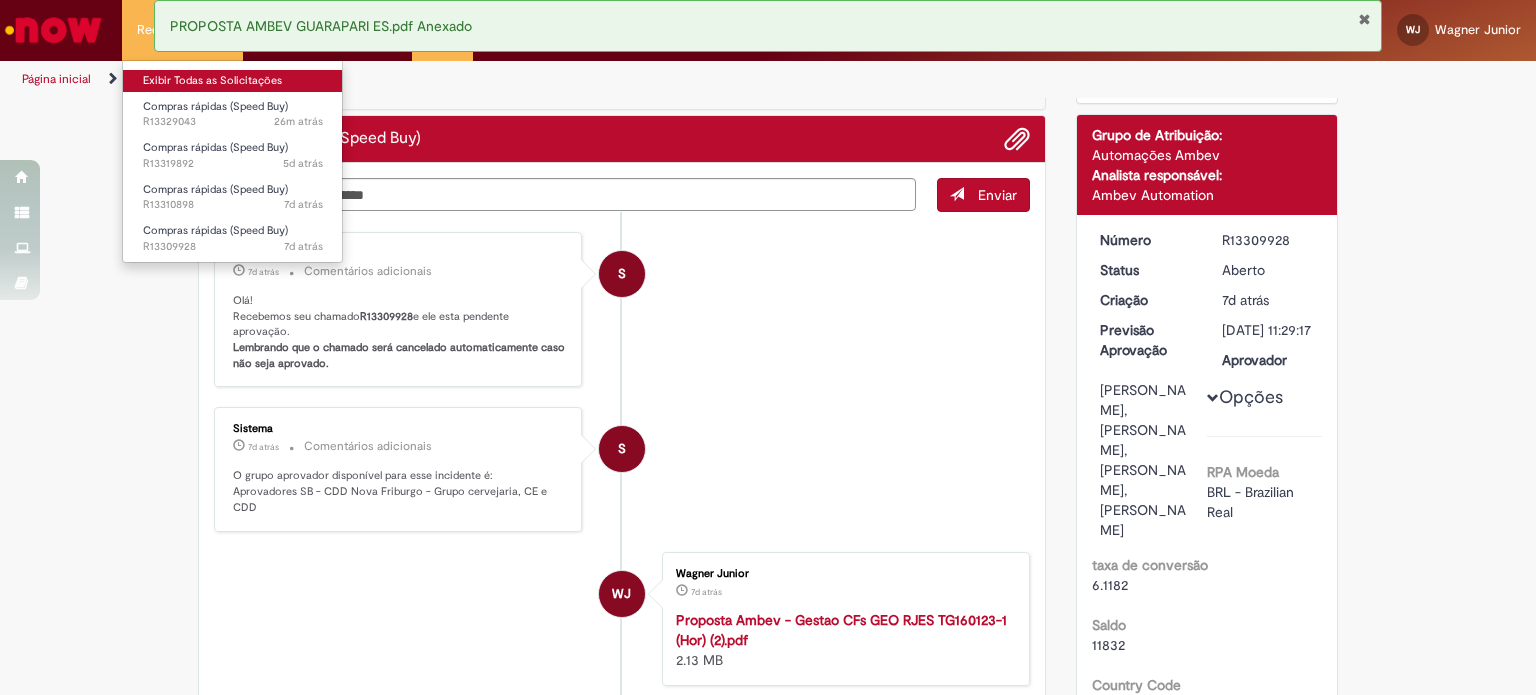 click on "Exibir Todas as Solicitações" at bounding box center [233, 81] 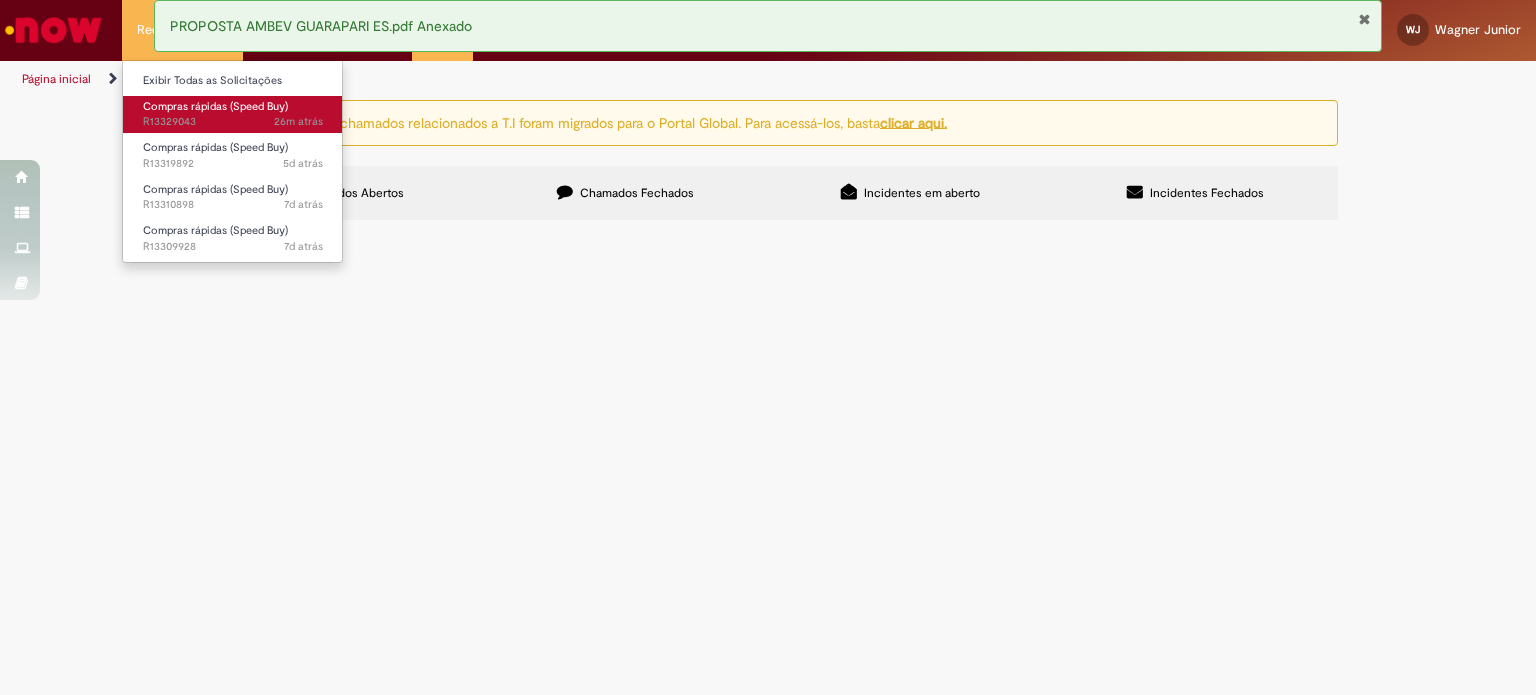 scroll, scrollTop: 0, scrollLeft: 0, axis: both 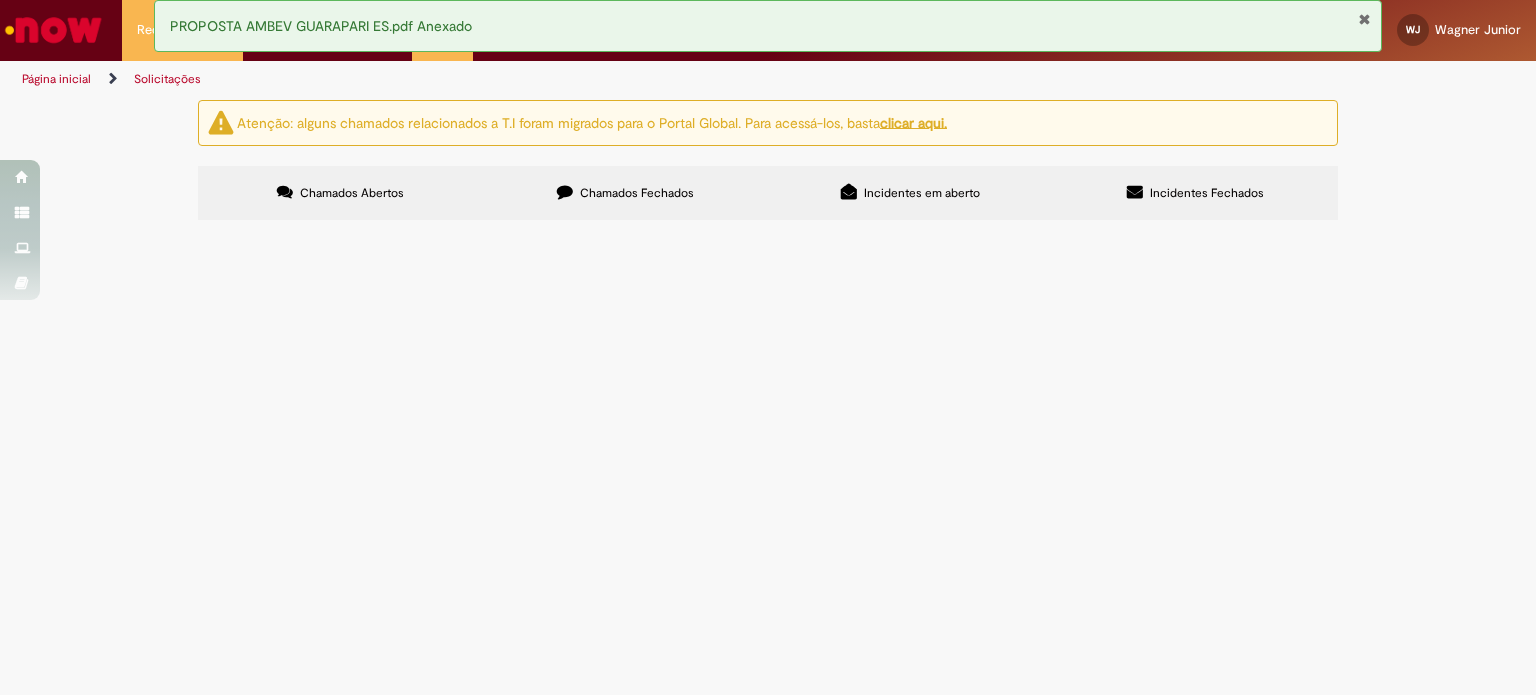 click on "Manutenção Preventiva Câmara Fria do CDD Nova Friburgo" at bounding box center [0, 0] 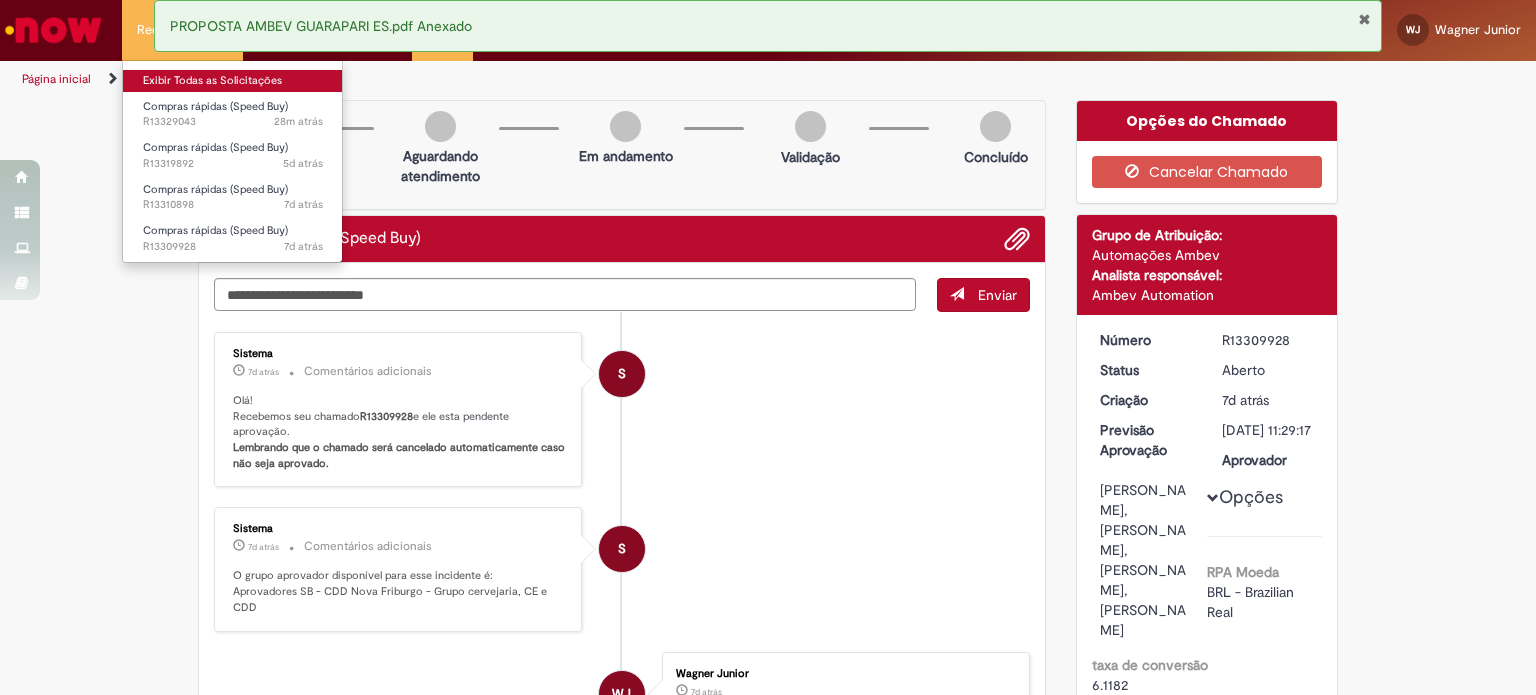 click on "Exibir Todas as Solicitações" at bounding box center [233, 81] 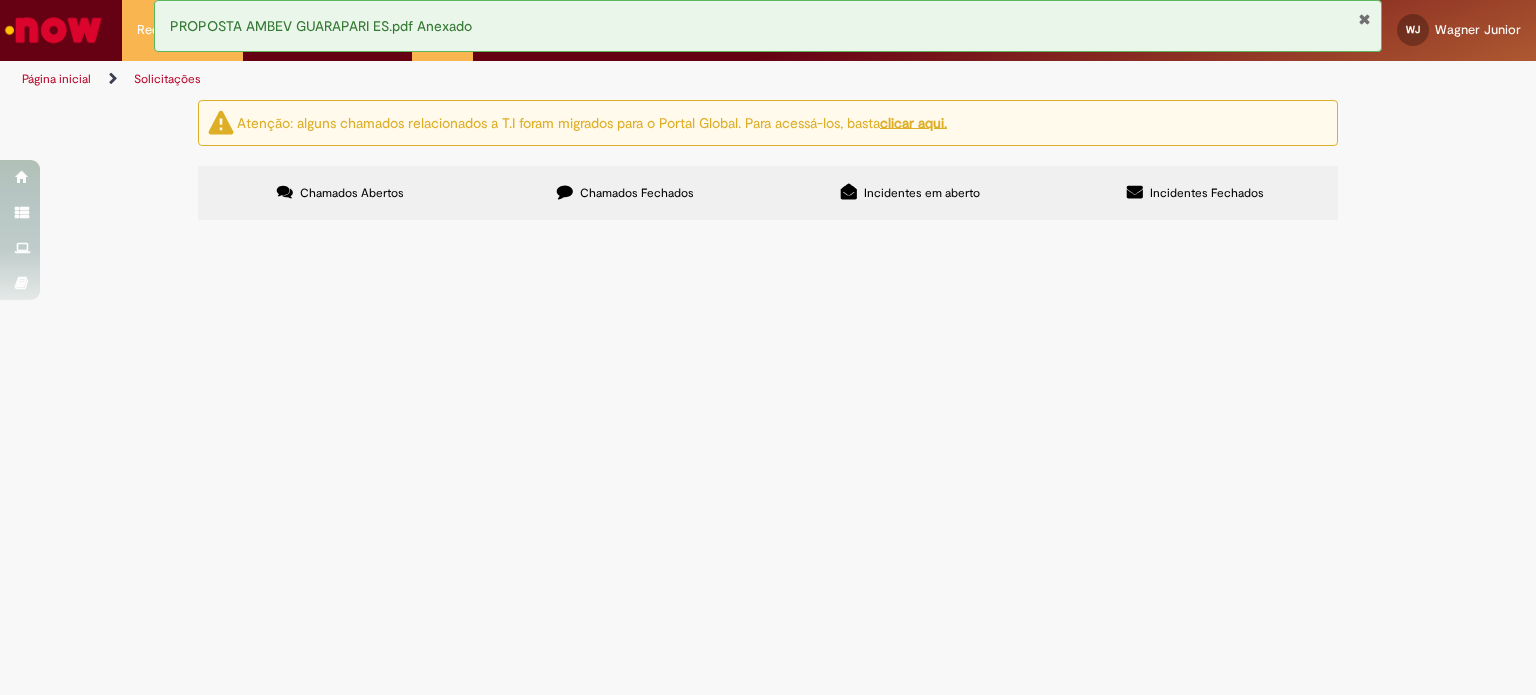 click on "Manutenção Preventiva Câmara Fria do CDD Nova Friburgo" at bounding box center [0, 0] 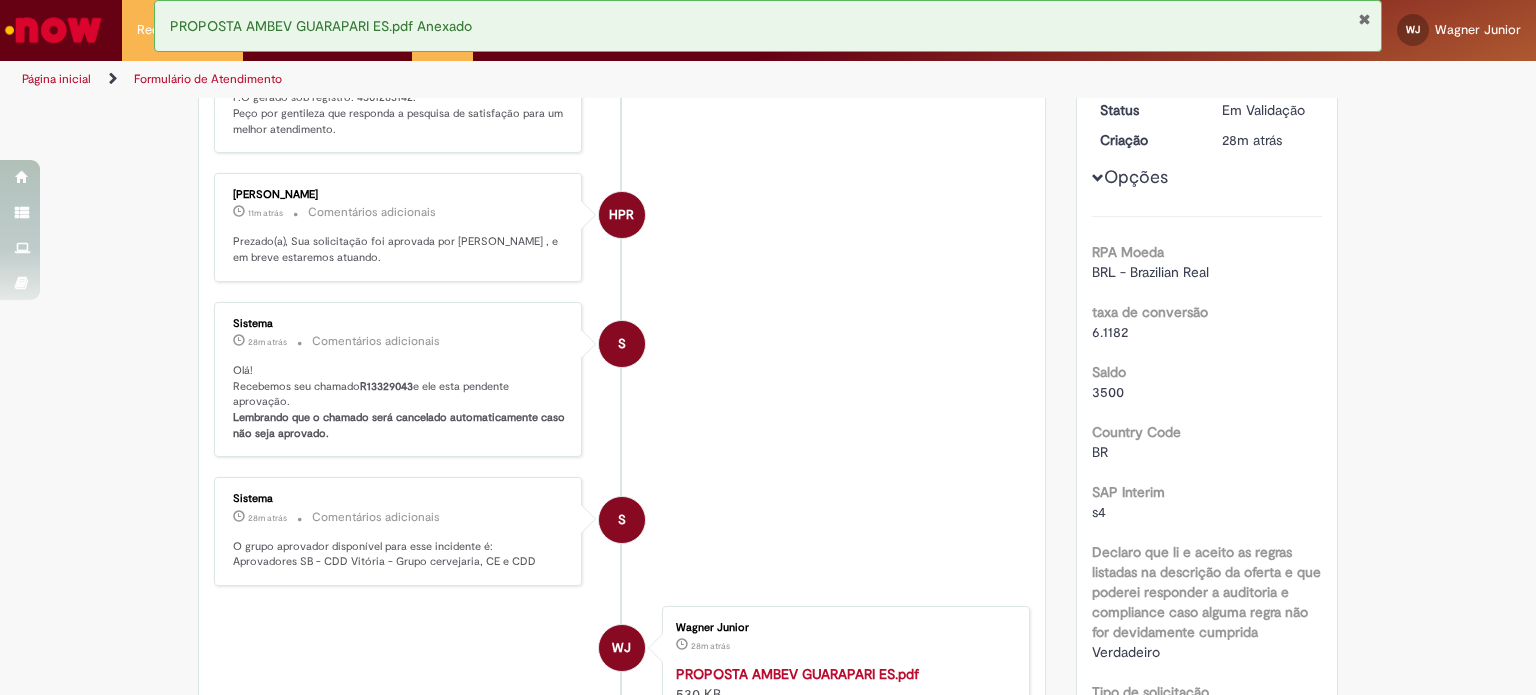 scroll, scrollTop: 400, scrollLeft: 0, axis: vertical 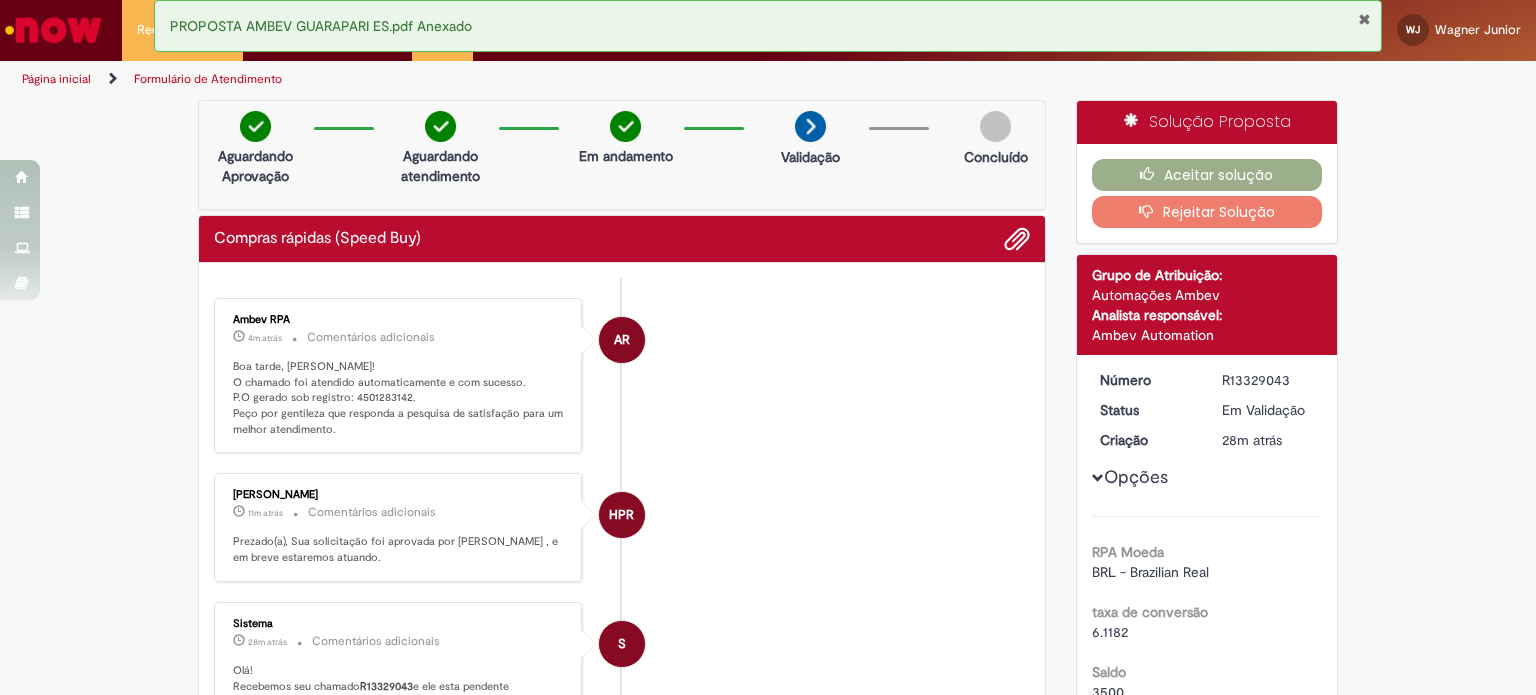 click on "Boa tarde, [PERSON_NAME]!
O chamado foi atendido automaticamente e com sucesso.
P.O gerado sob registro: 4501283142.
Peço por gentileza que responda a pesquisa de satisfação para um melhor atendimento." at bounding box center (399, 398) 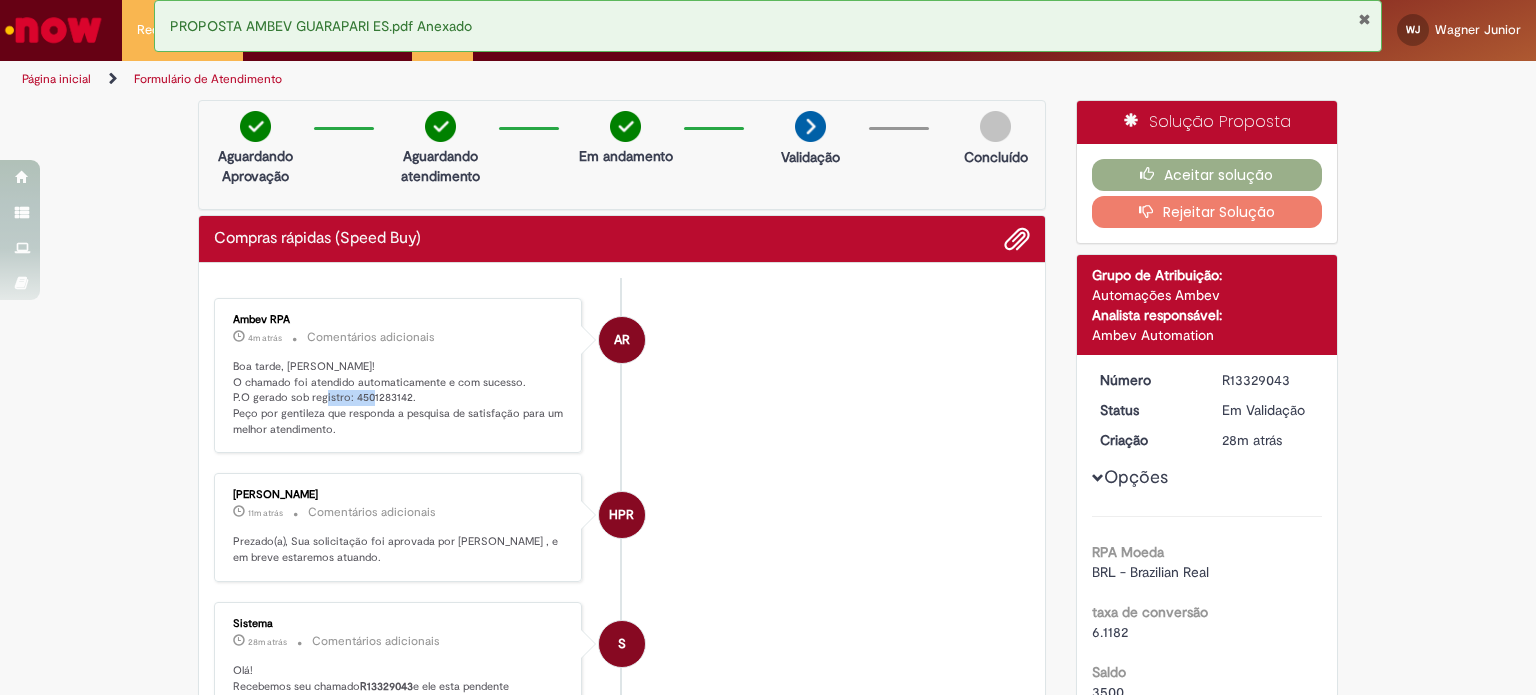 click on "Boa tarde, [PERSON_NAME]!
O chamado foi atendido automaticamente e com sucesso.
P.O gerado sob registro: 4501283142.
Peço por gentileza que responda a pesquisa de satisfação para um melhor atendimento." at bounding box center [399, 398] 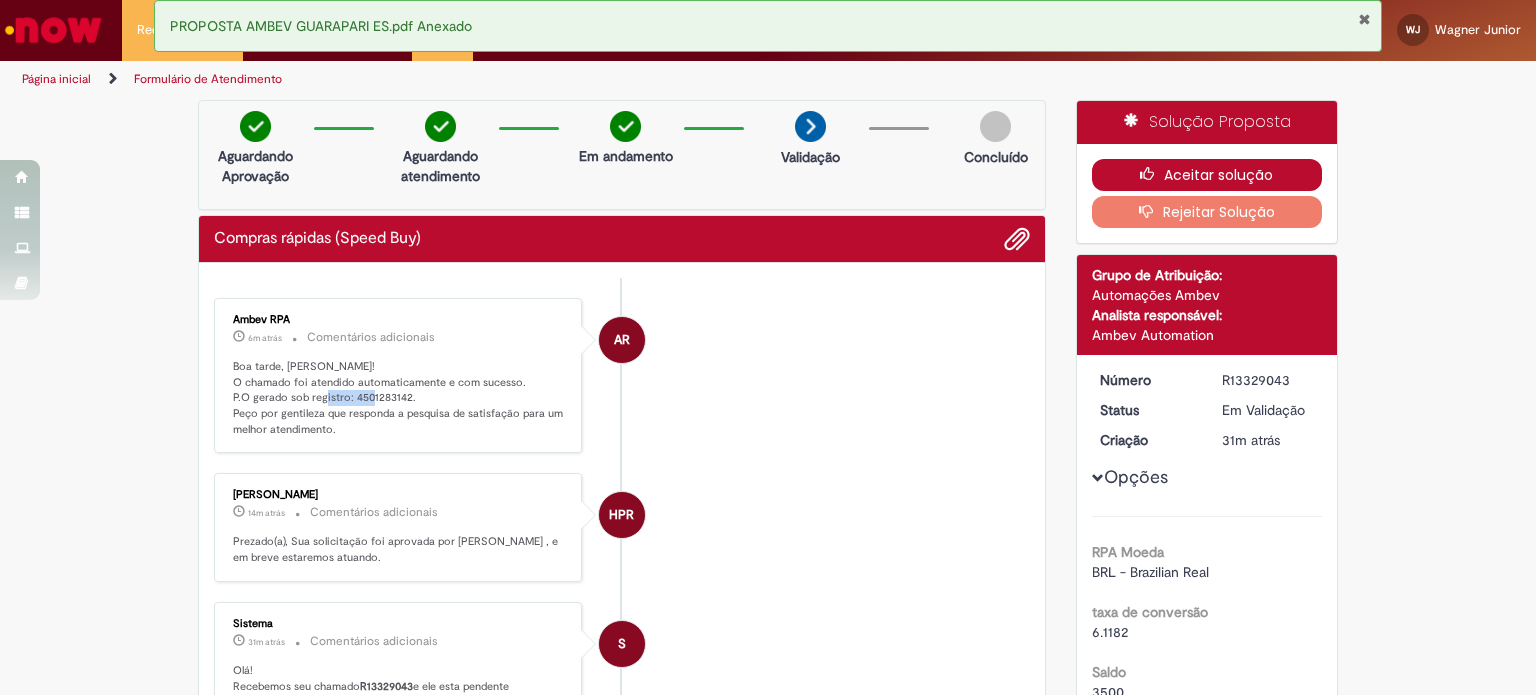 click on "Aceitar solução" at bounding box center (1207, 175) 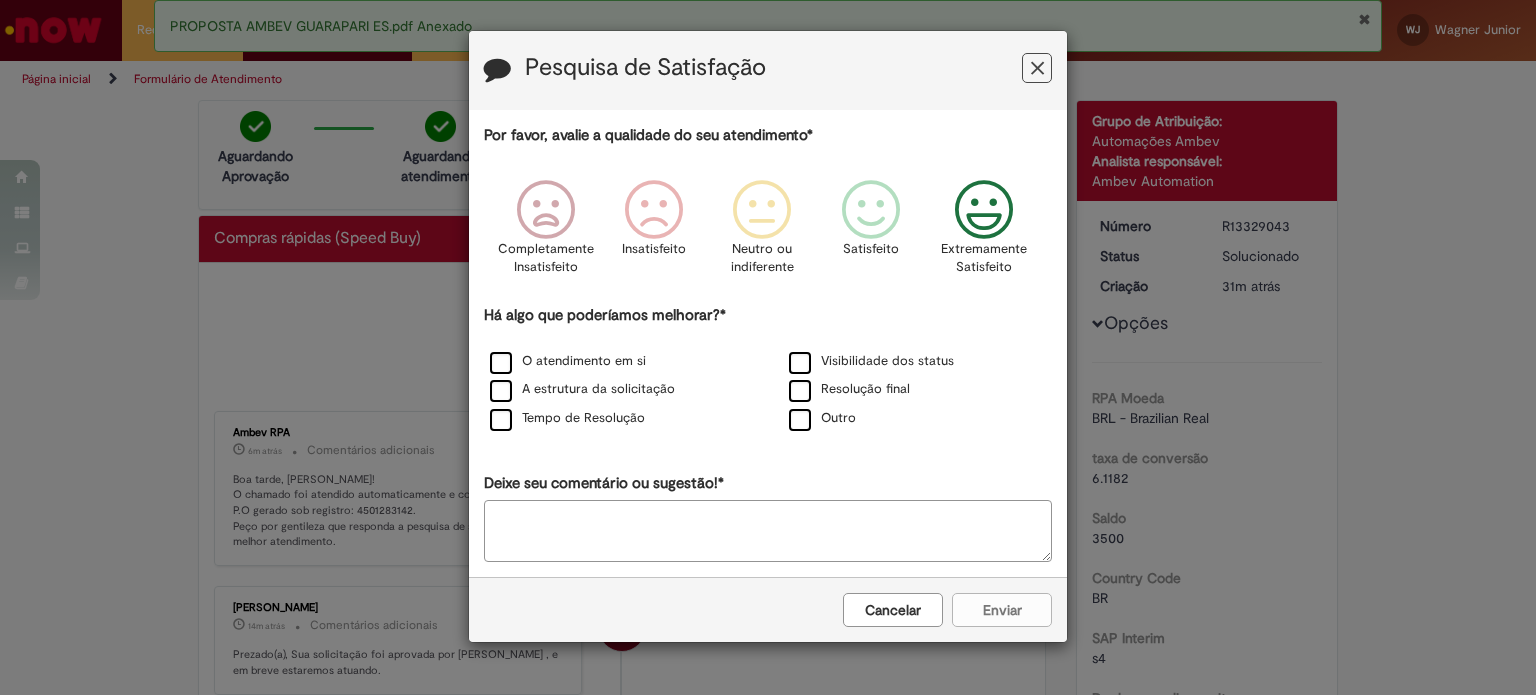 click at bounding box center [984, 210] 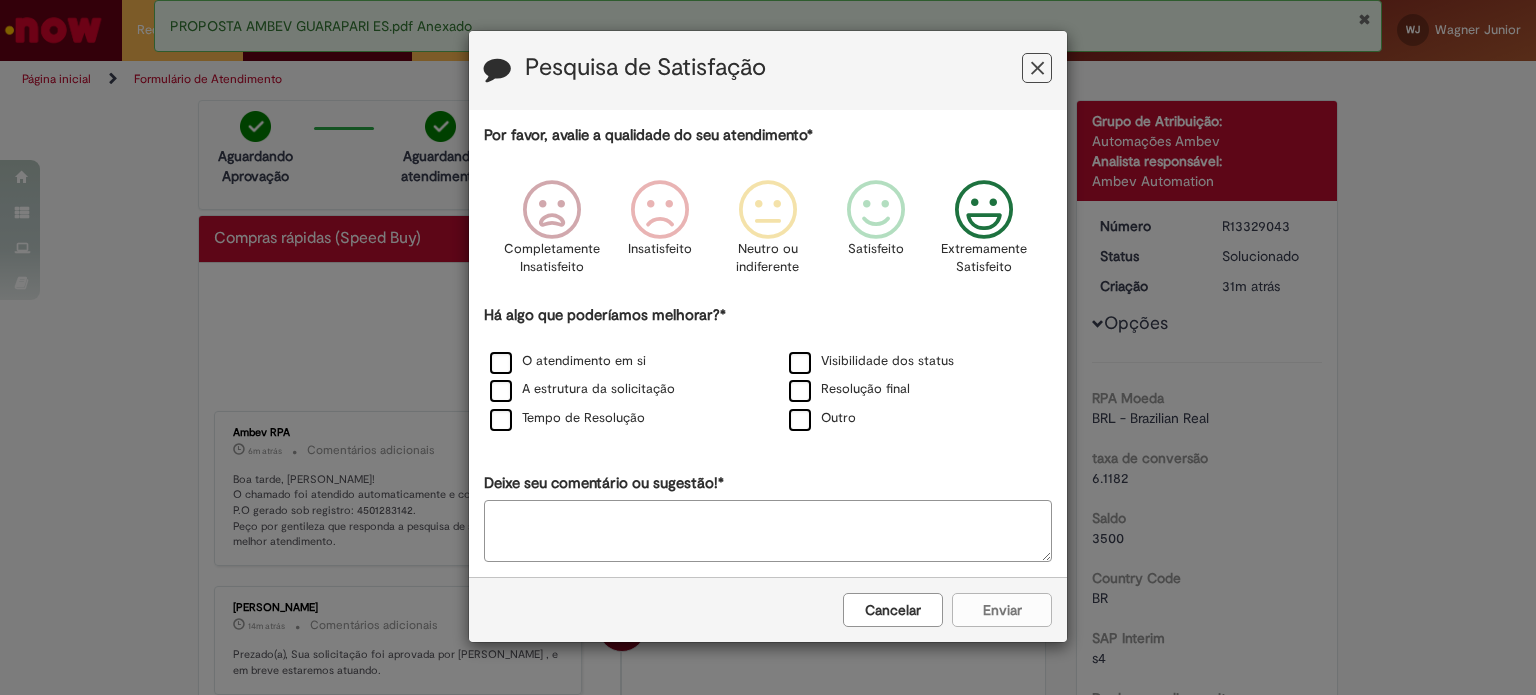 click on "O atendimento em si" at bounding box center [618, 362] 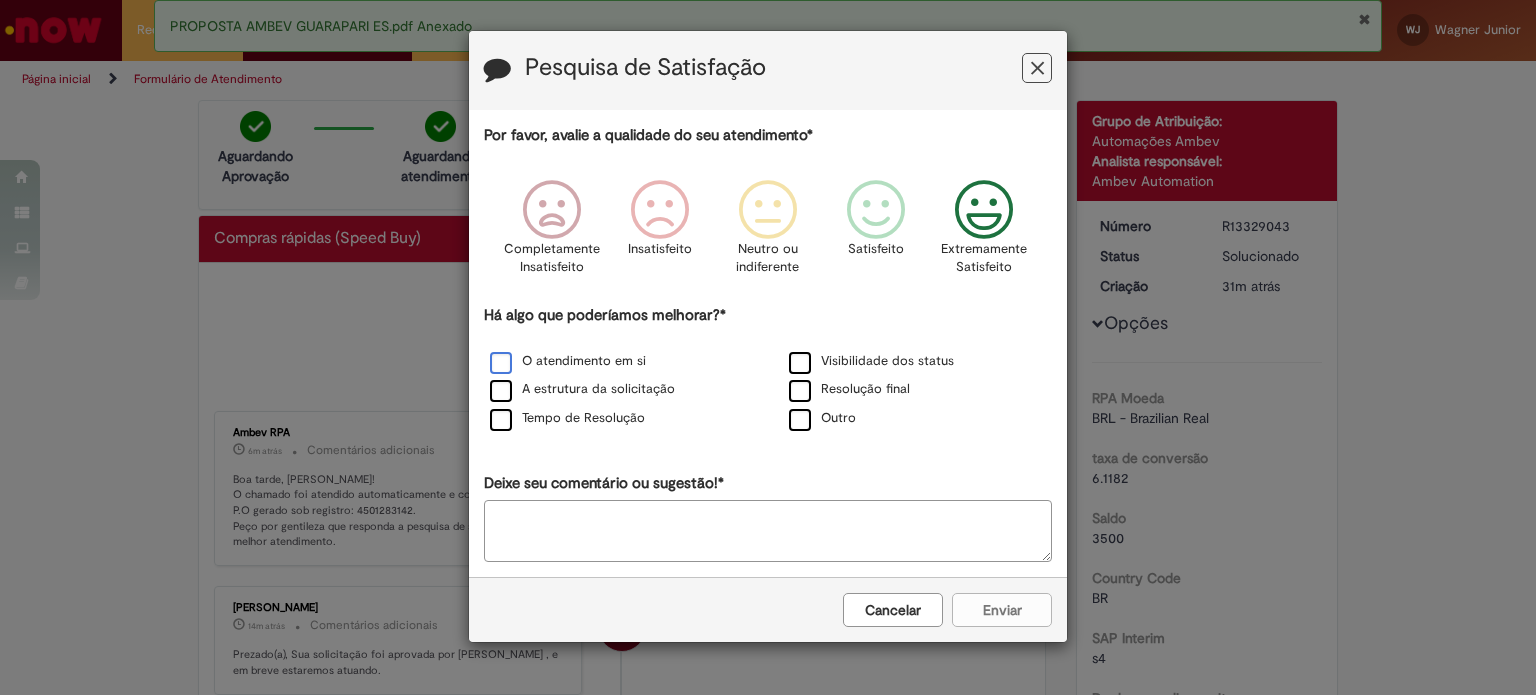 click on "O atendimento em si" at bounding box center (568, 361) 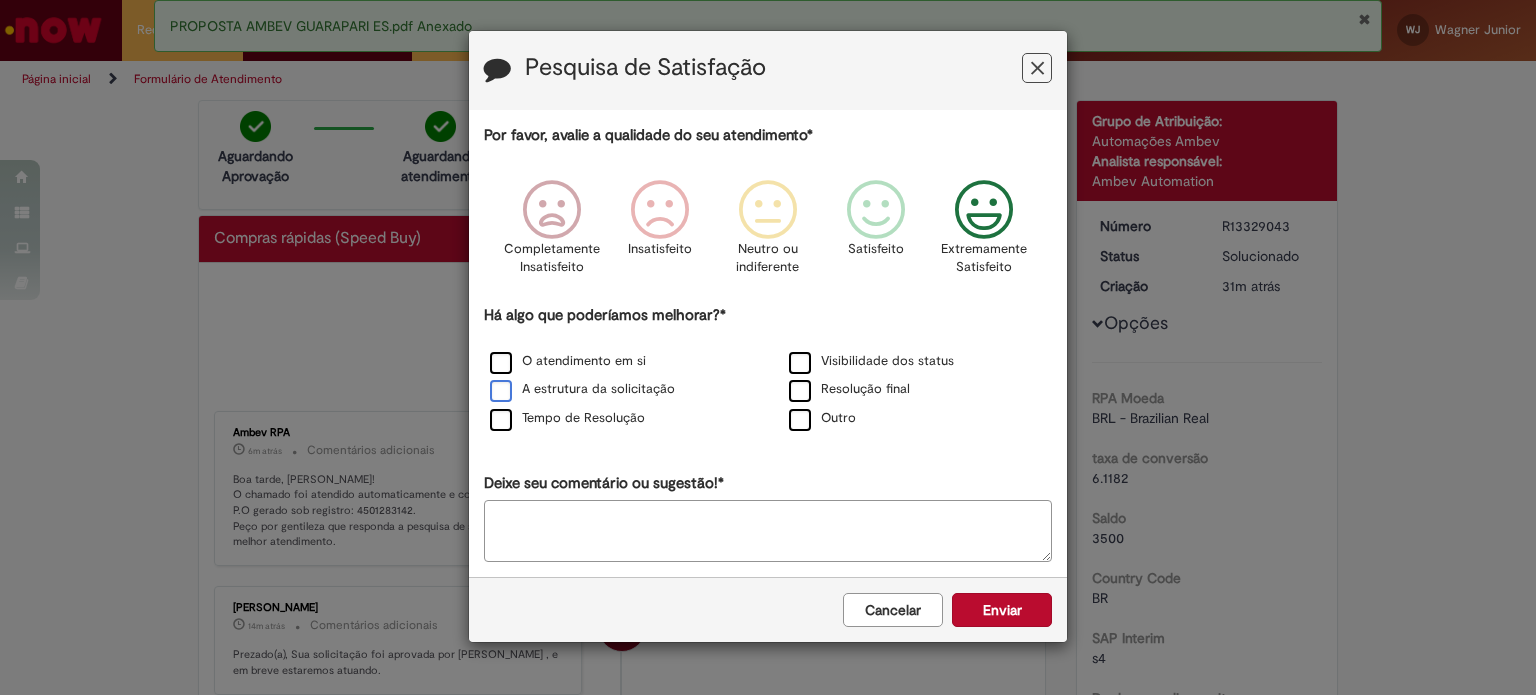 click on "A estrutura da solicitação" at bounding box center [582, 389] 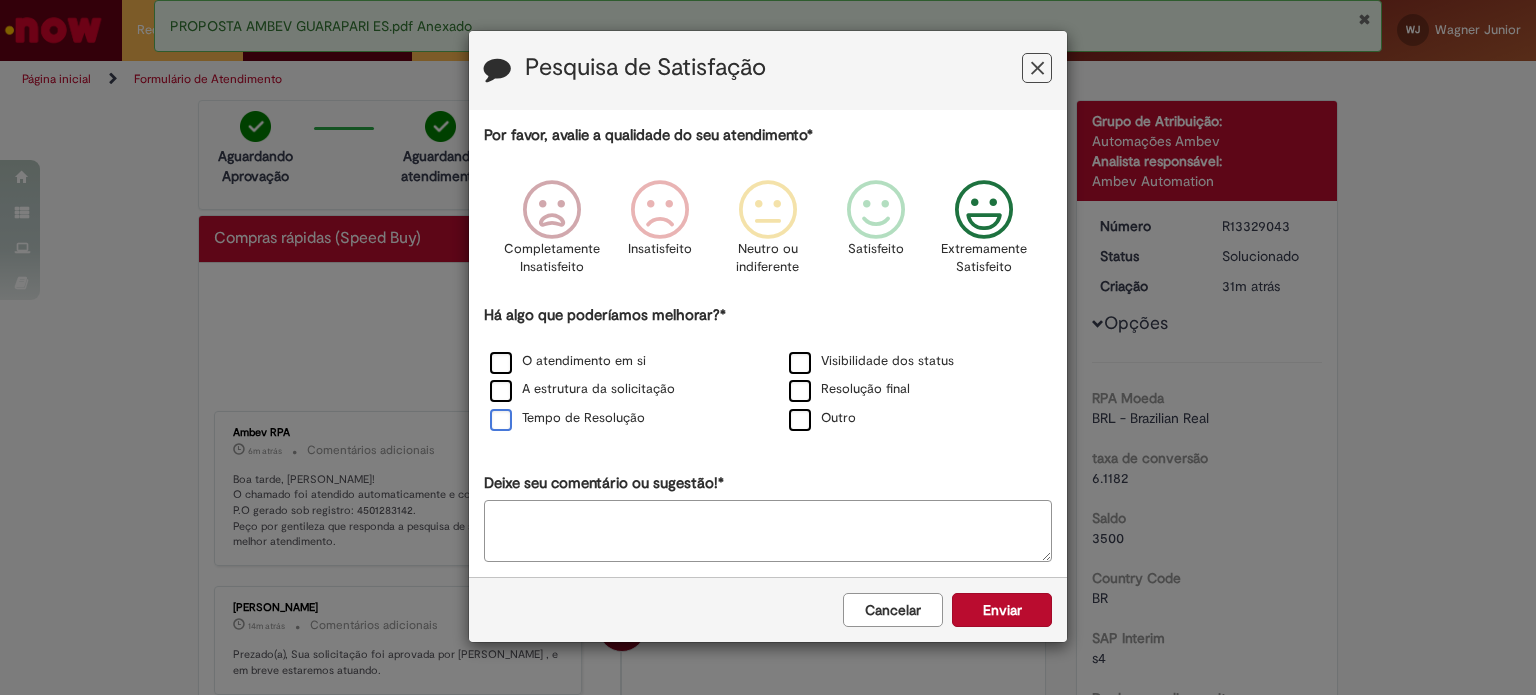 click on "Tempo de Resolução" at bounding box center [567, 418] 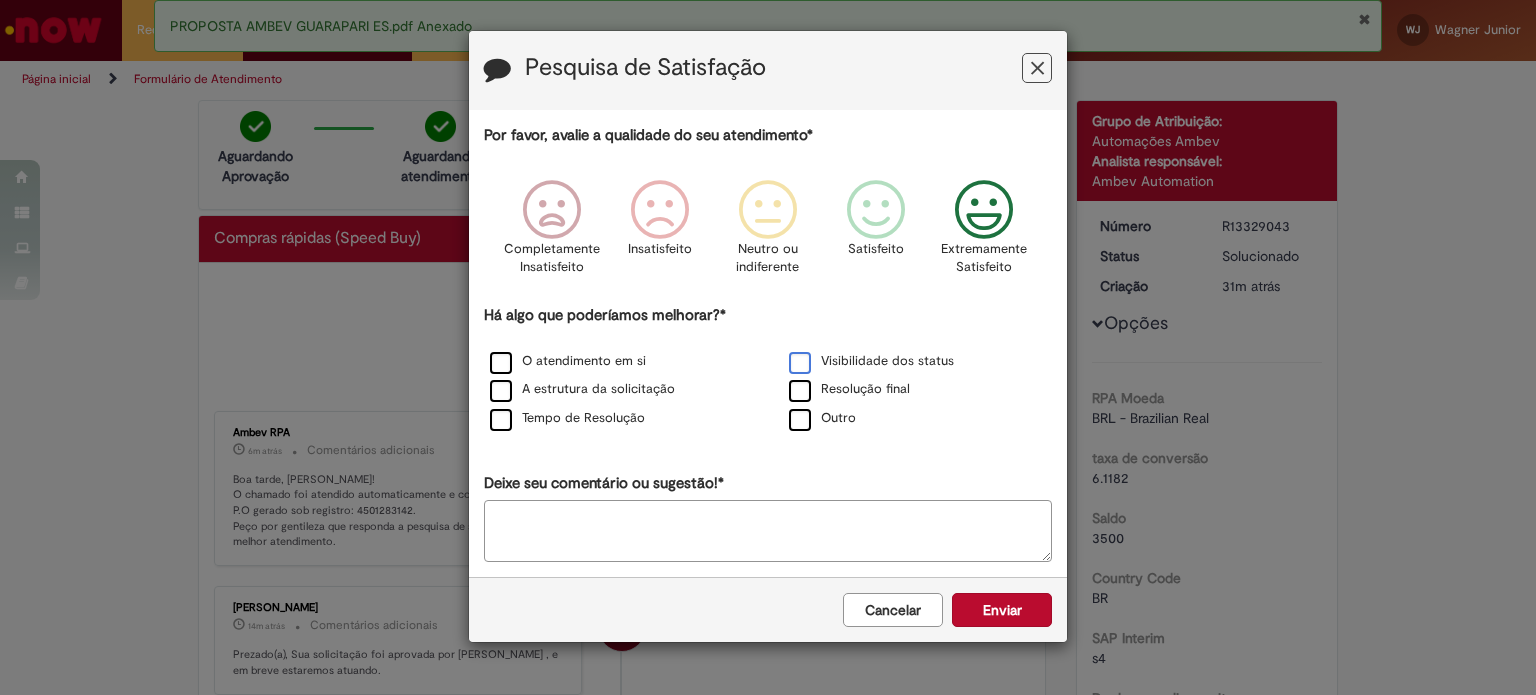 click on "Visibilidade dos status" at bounding box center (871, 361) 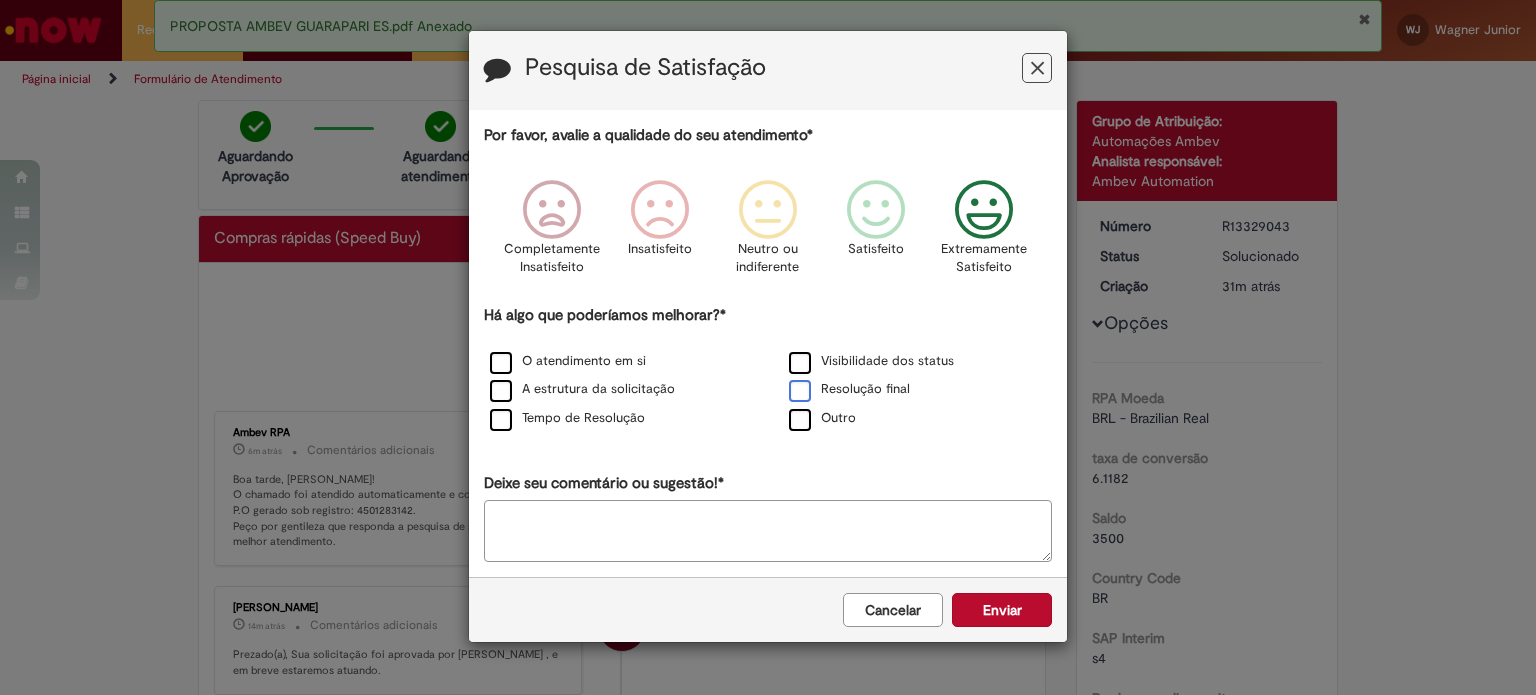 click on "Resolução final" at bounding box center (849, 389) 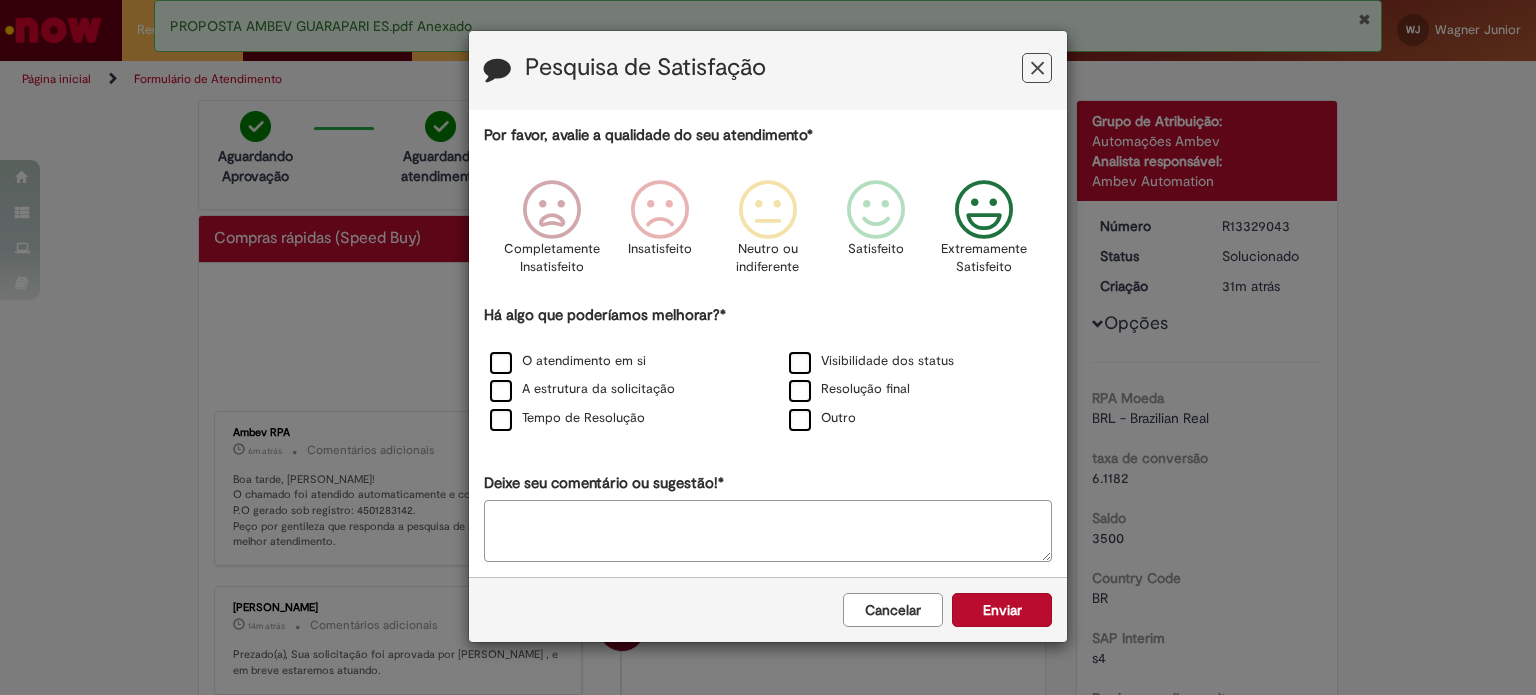 click on "Enviar" at bounding box center [1002, 610] 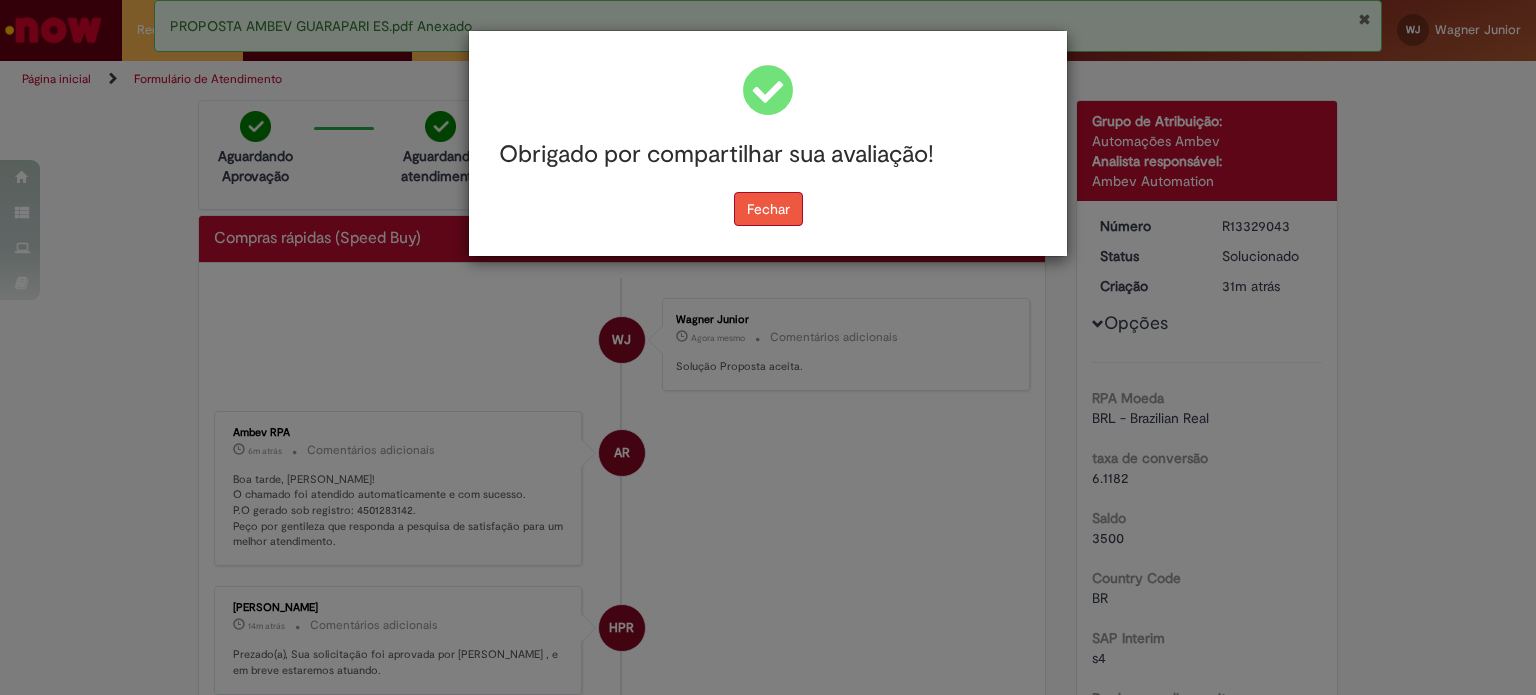 click on "Obrigado por compartilhar sua avaliação!
[GEOGRAPHIC_DATA]" at bounding box center [768, 143] 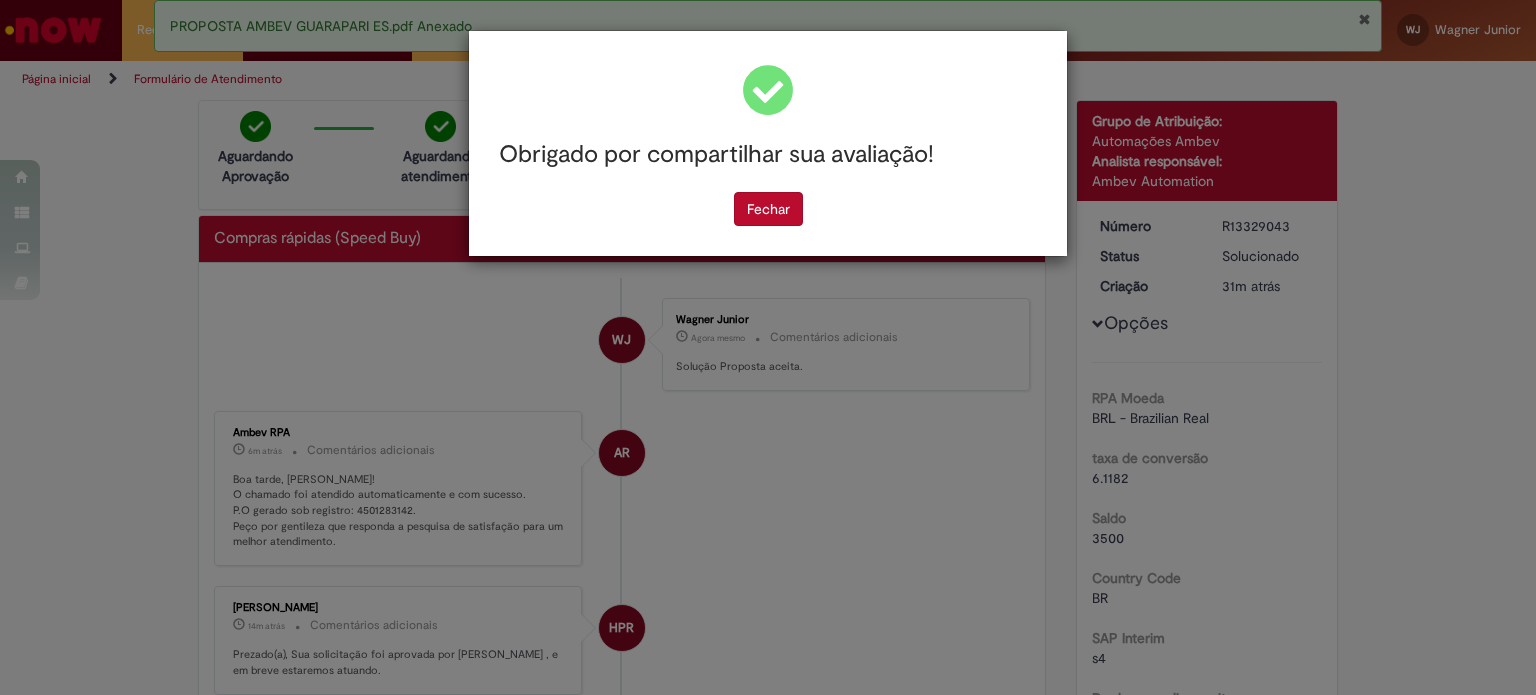 drag, startPoint x: 763, startPoint y: 218, endPoint x: 748, endPoint y: 217, distance: 15.033297 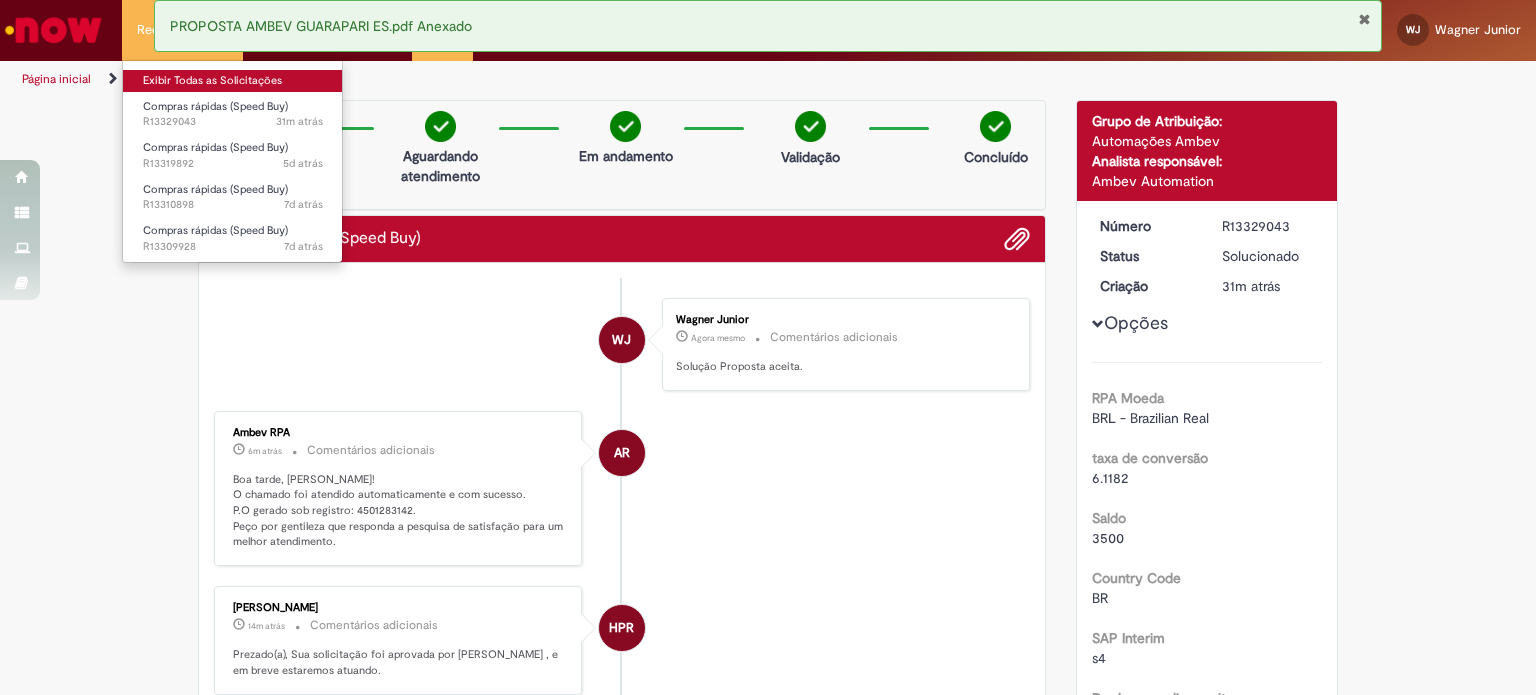 click on "Exibir Todas as Solicitações" at bounding box center (233, 81) 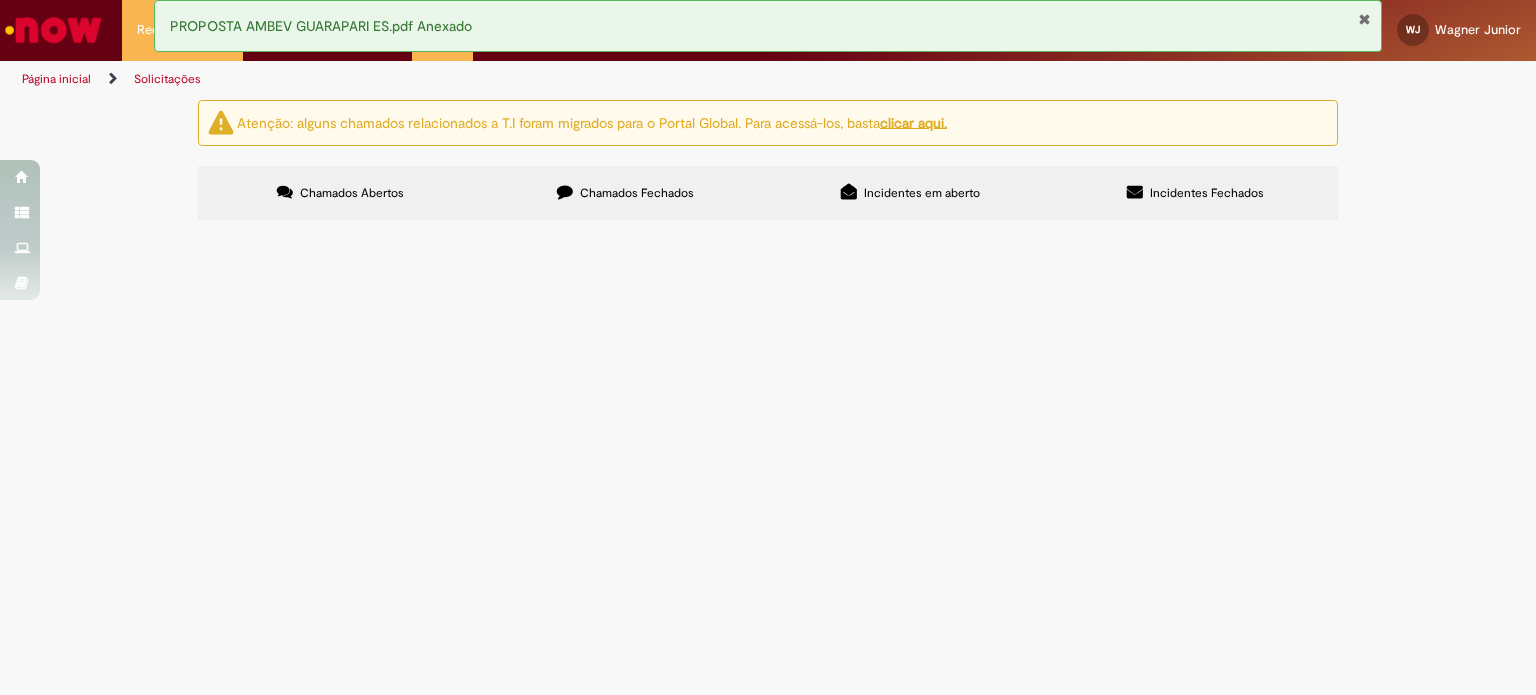 click on "Solicitações
Atenção: alguns chamados relacionados a T.I foram migrados para o Portal Global. Para acessá-los, basta  clicar aqui.
Chamados Abertos     Chamados Fechados     Incidentes em aberto     Incidentes Fechados
Itens solicitados
Exportar como PDF Exportar como Excel Exportar como CSV
Itens solicitados
Número
Oferta
Descrição
Fase
Status
R13319892       Compras rápidas (Speed Buy)       Inspeção Porta Docas CDD São Cristóvão.
[GEOGRAPHIC_DATA]
R13310898       Compras rápidas (Speed Buy)       Manutenção Preventiva Câmara Fria CDD São Cristóvão." at bounding box center (768, 397) 